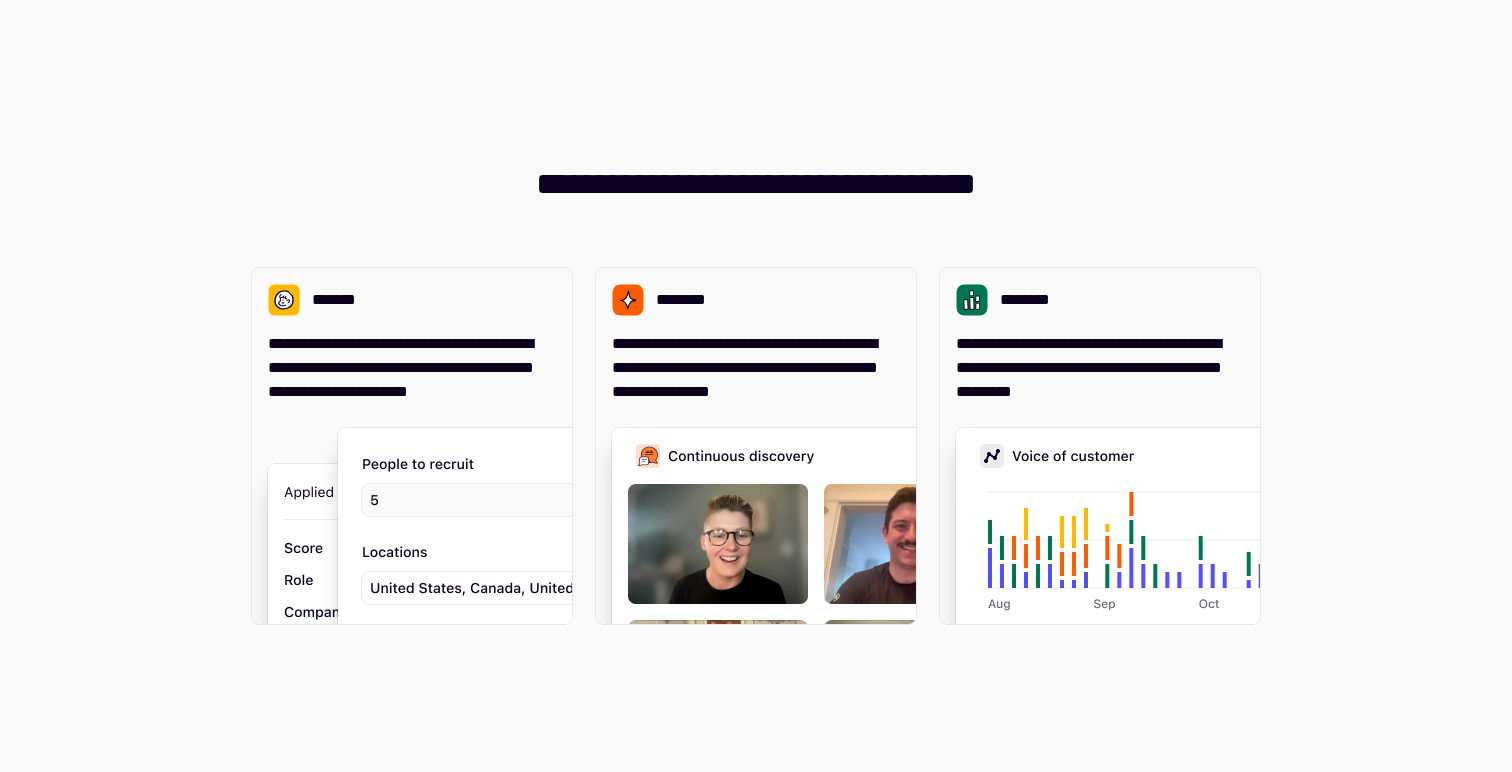 scroll, scrollTop: 0, scrollLeft: 0, axis: both 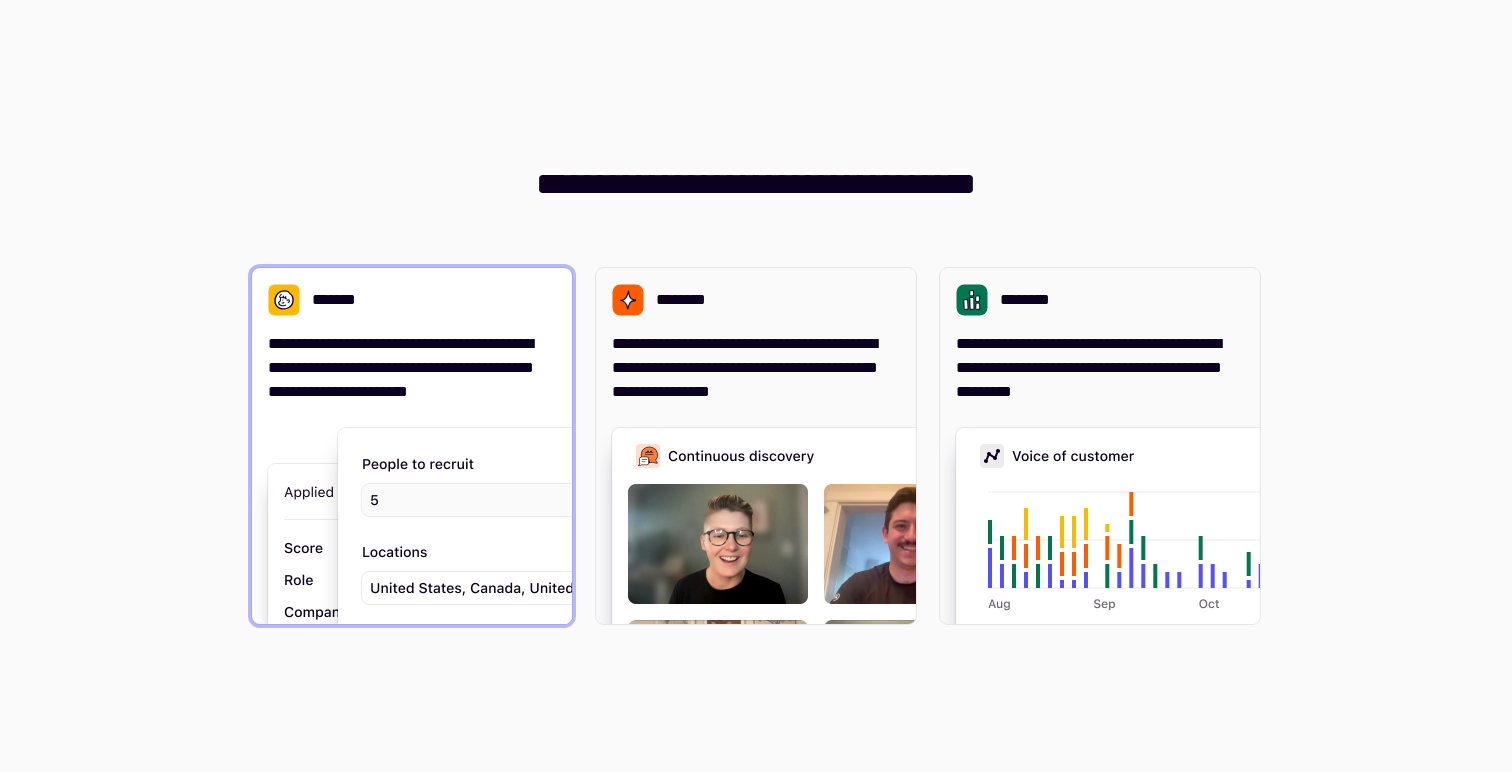 click at bounding box center (638, 634) 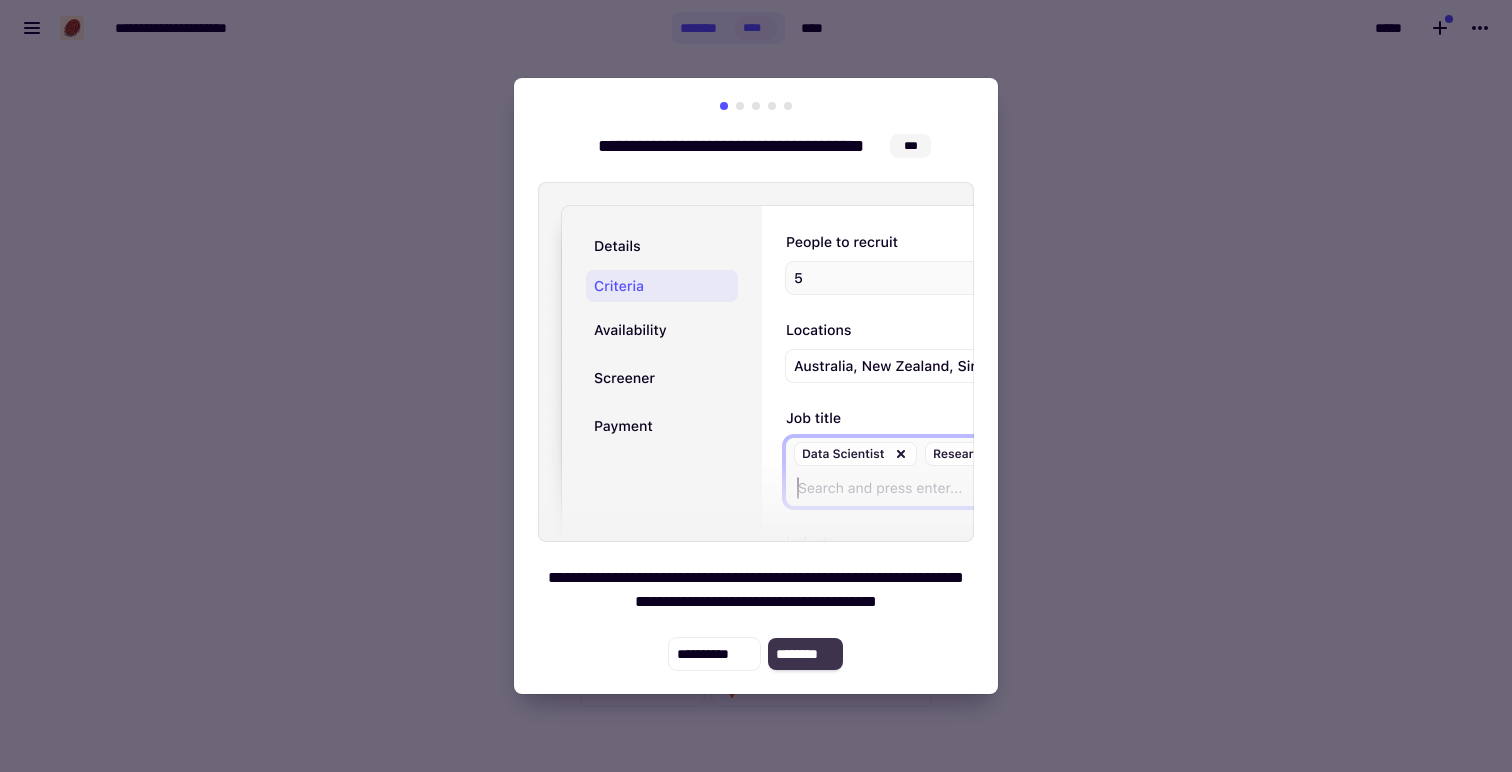 click on "********" 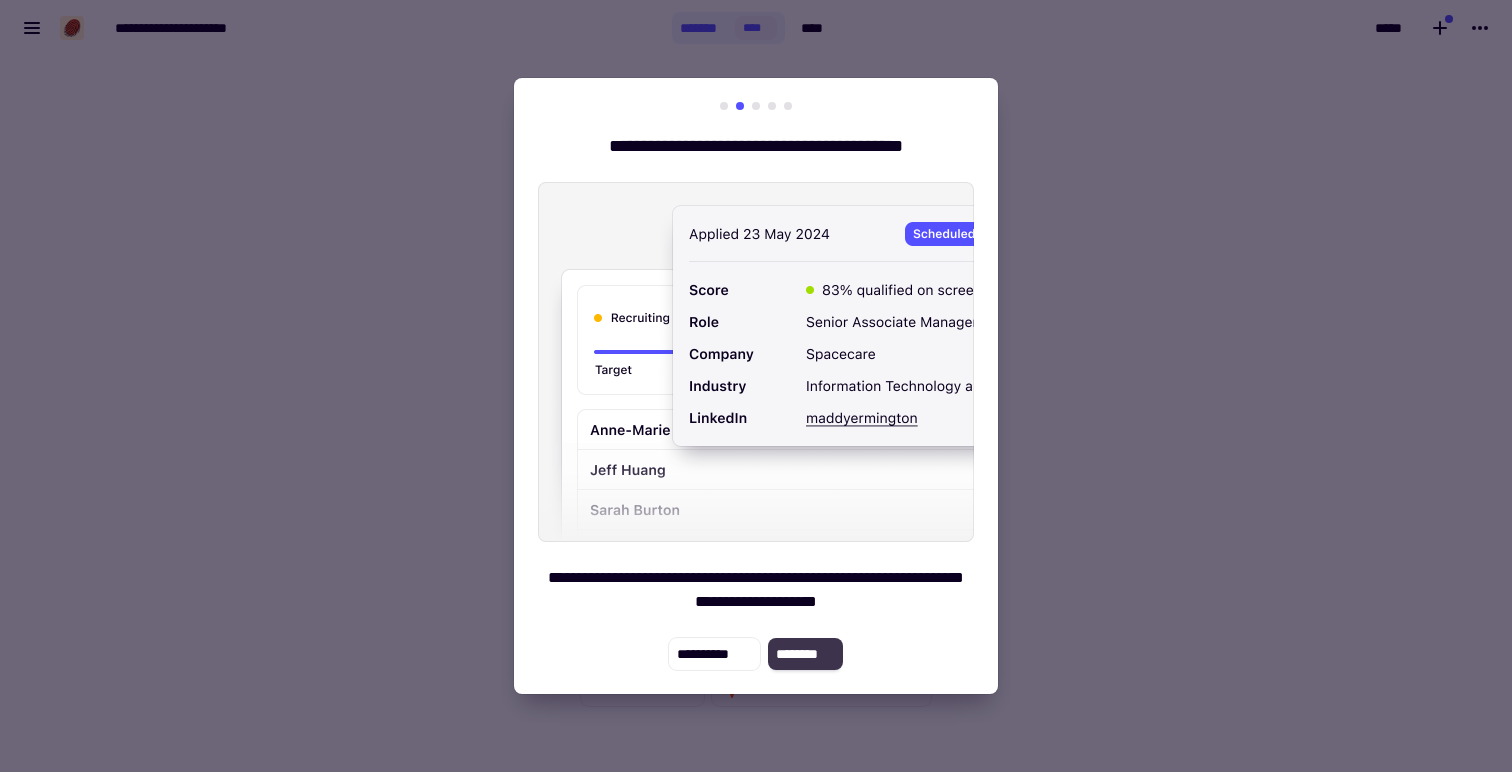 click on "********" 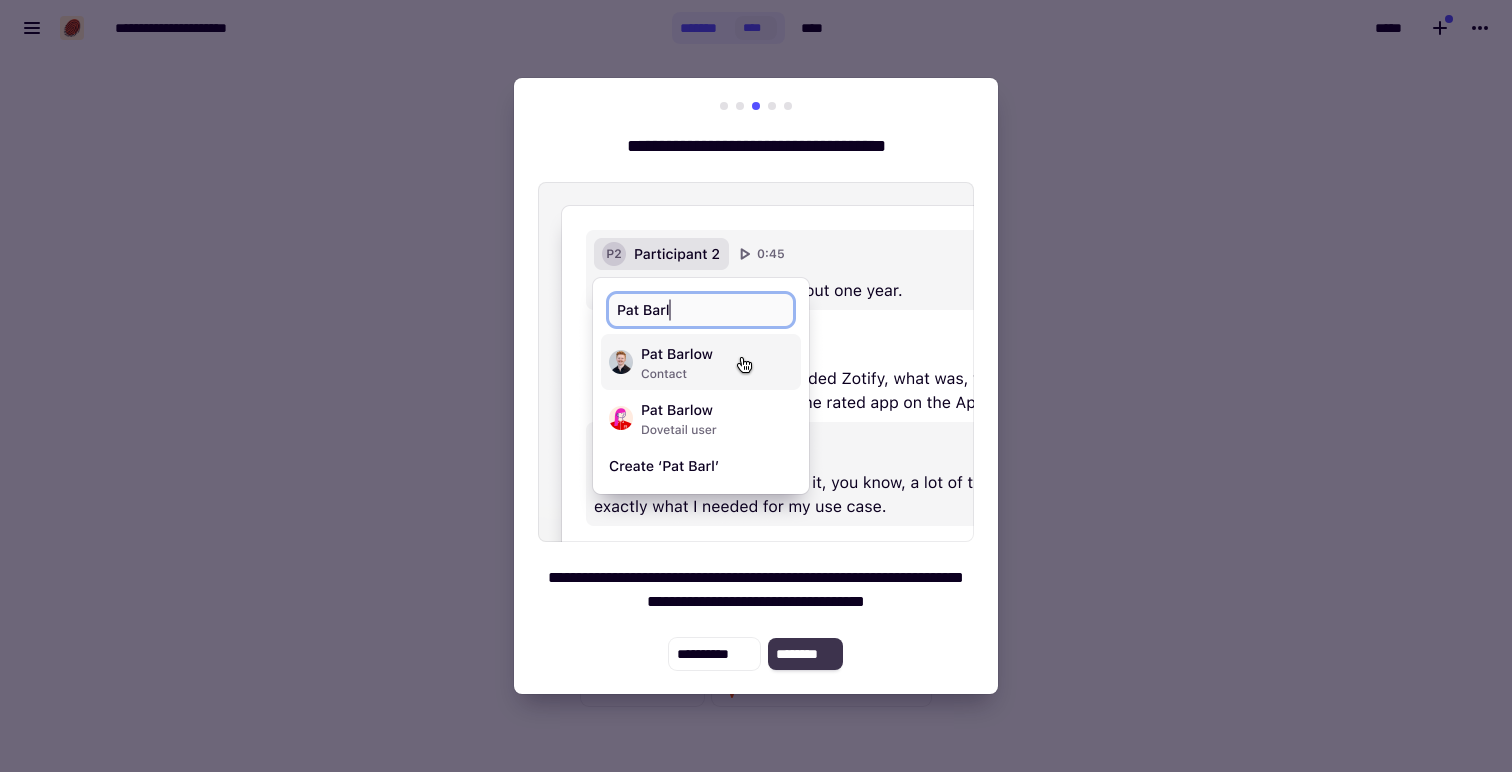 click on "********" 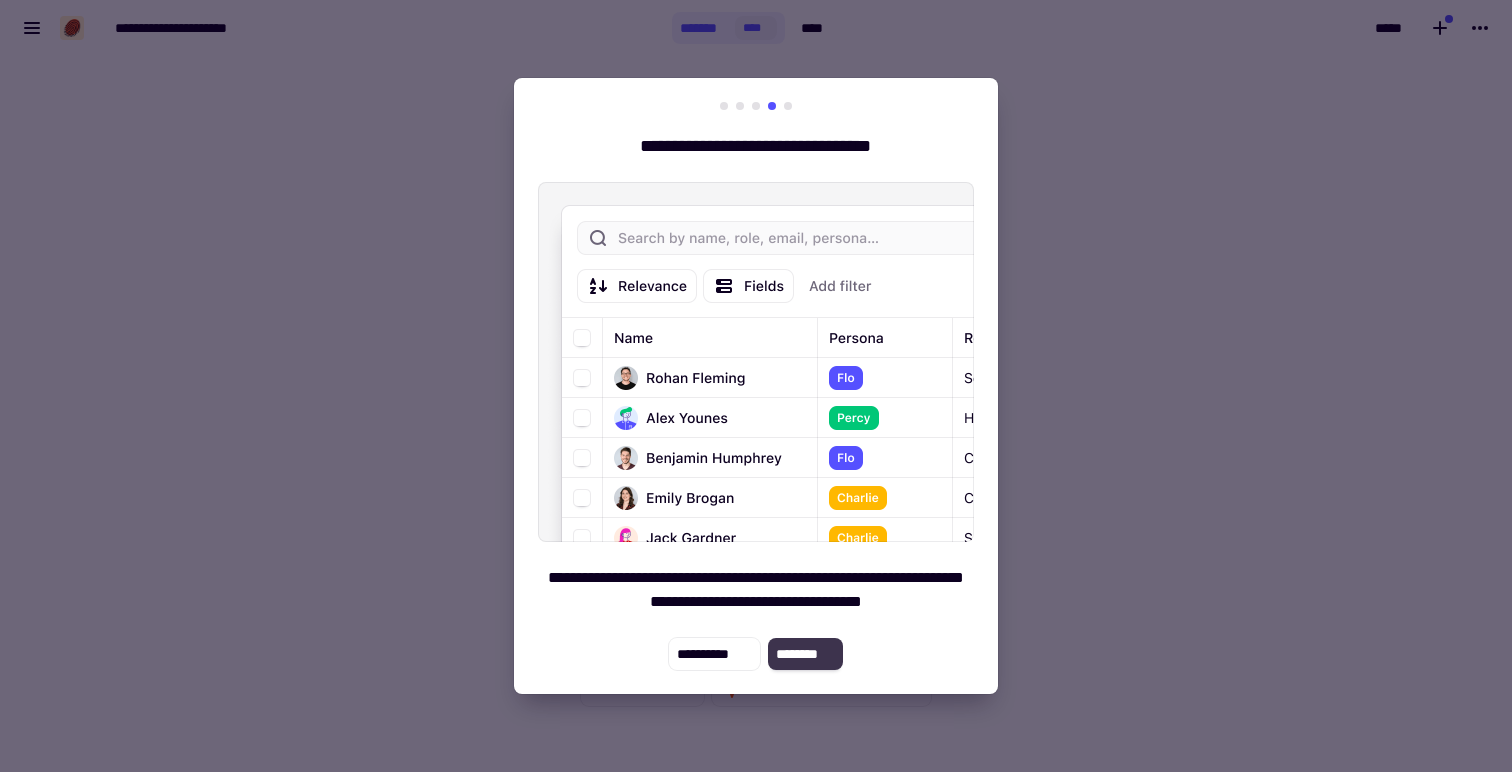 click on "********" 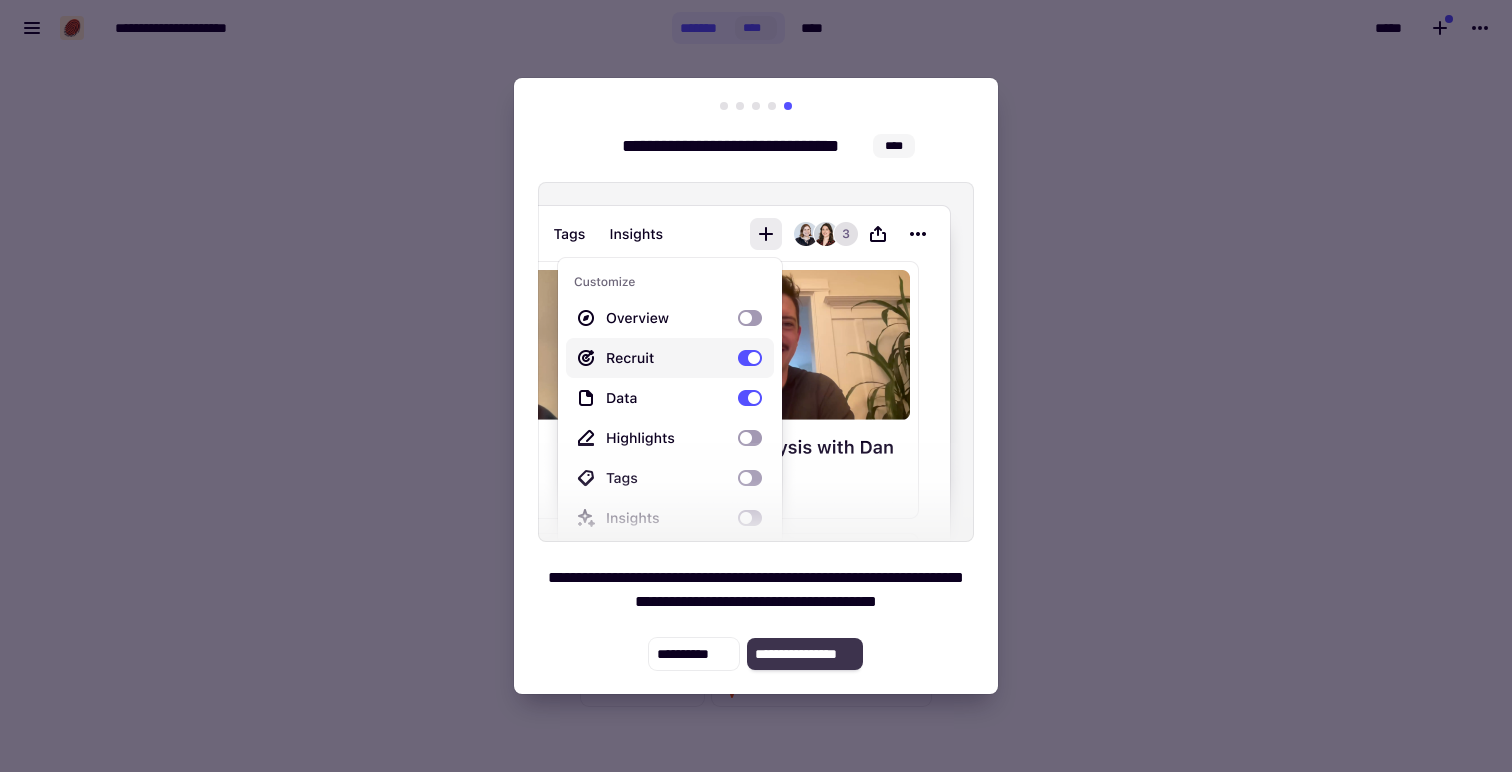 click on "**********" 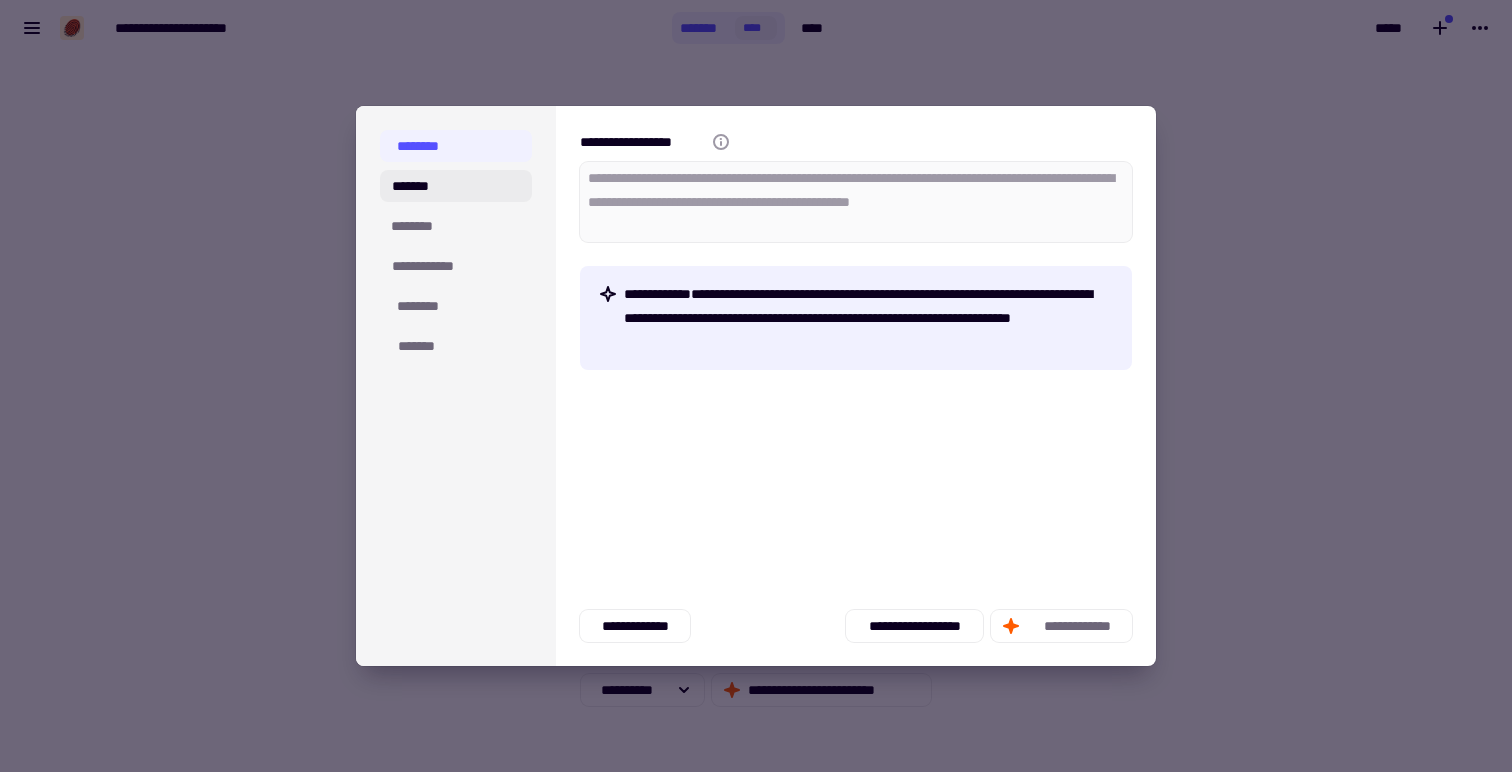 click on "*******" 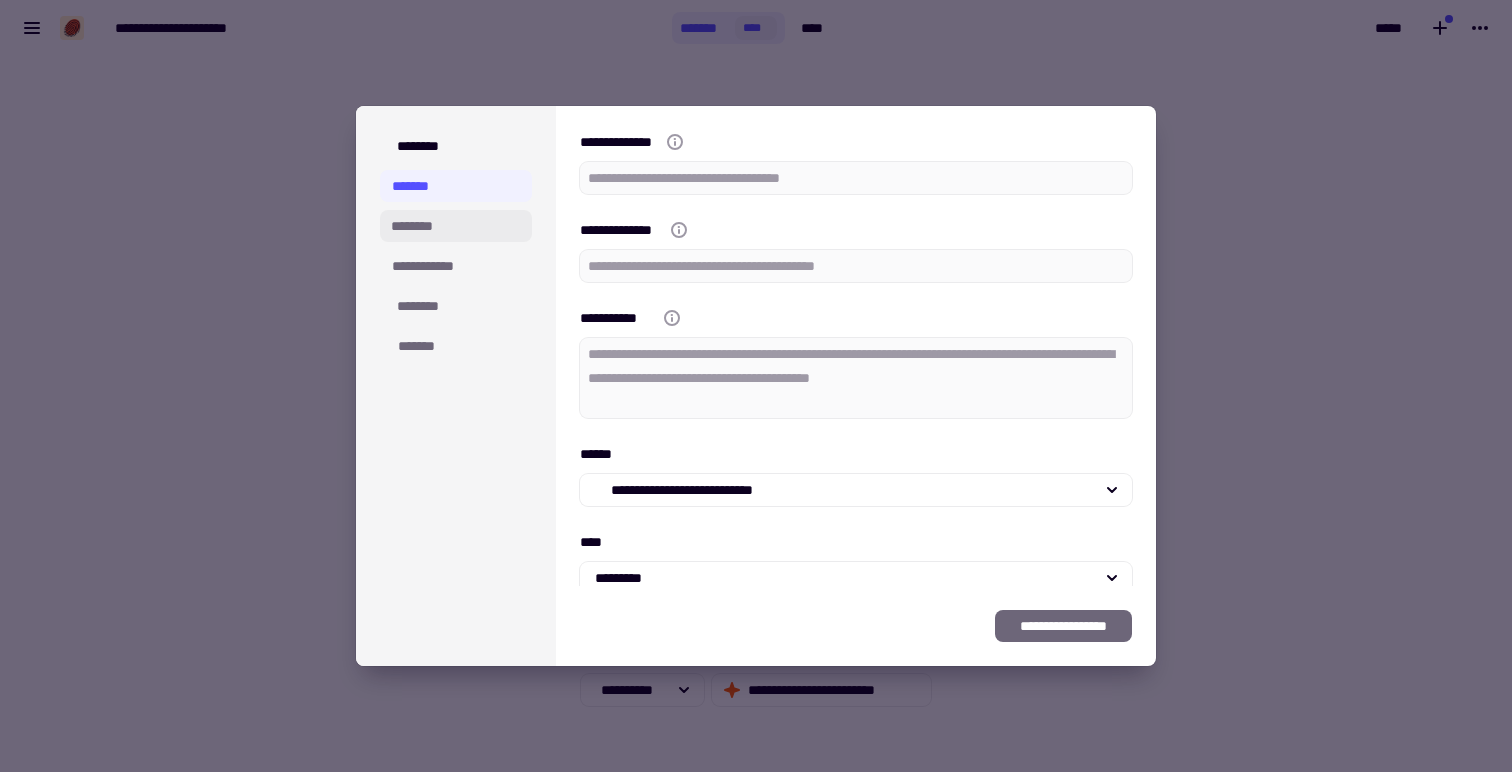 type on "*" 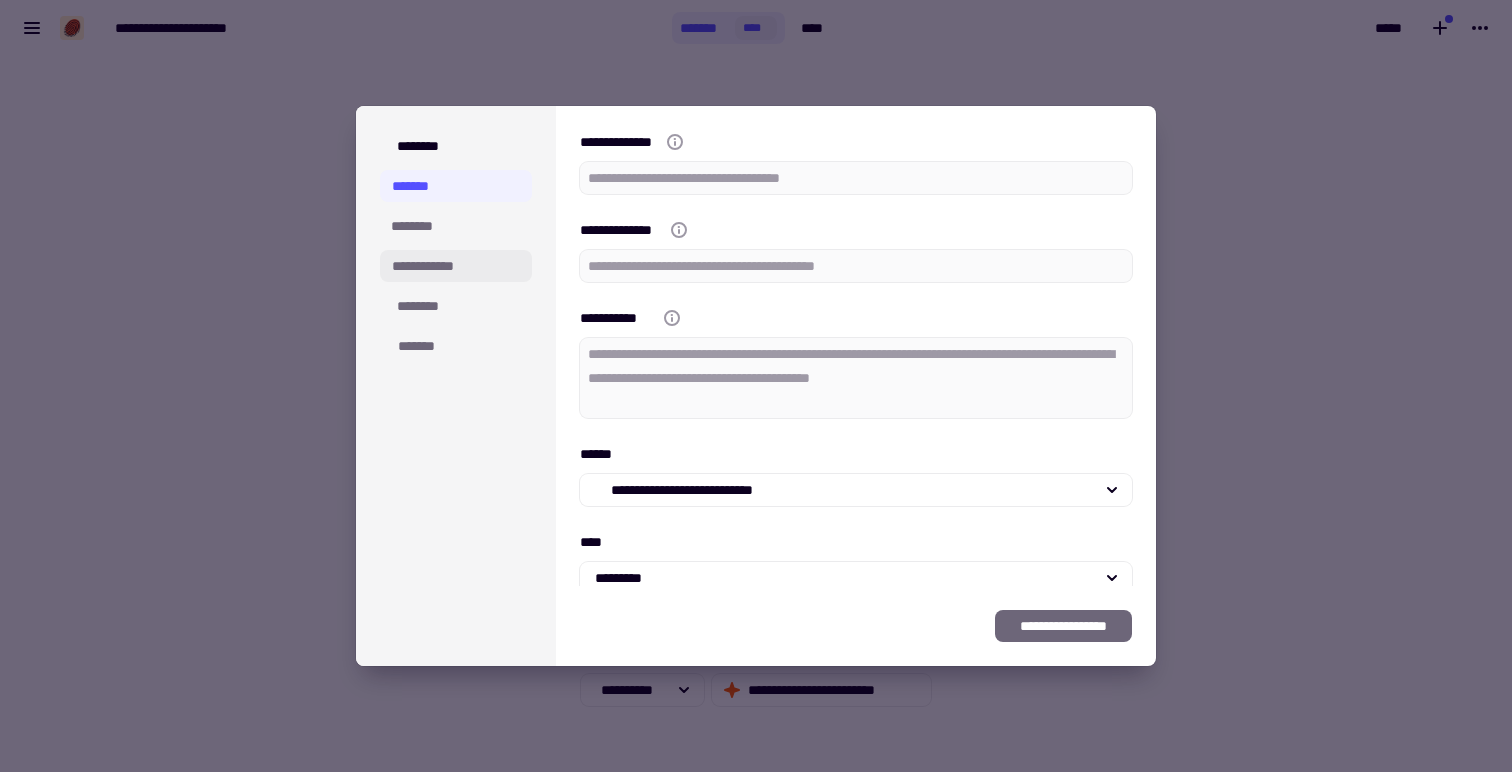 click on "**********" 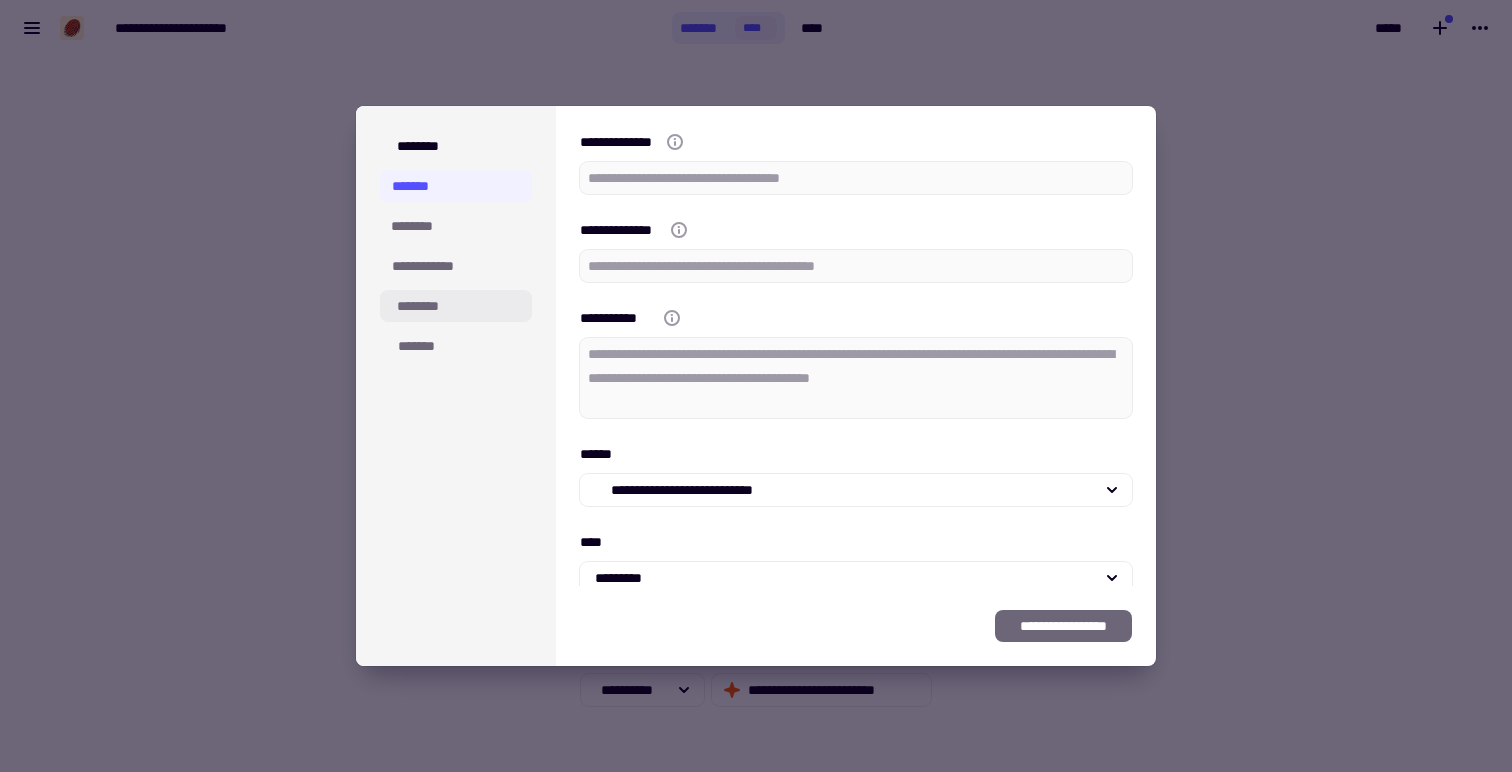 click on "********" 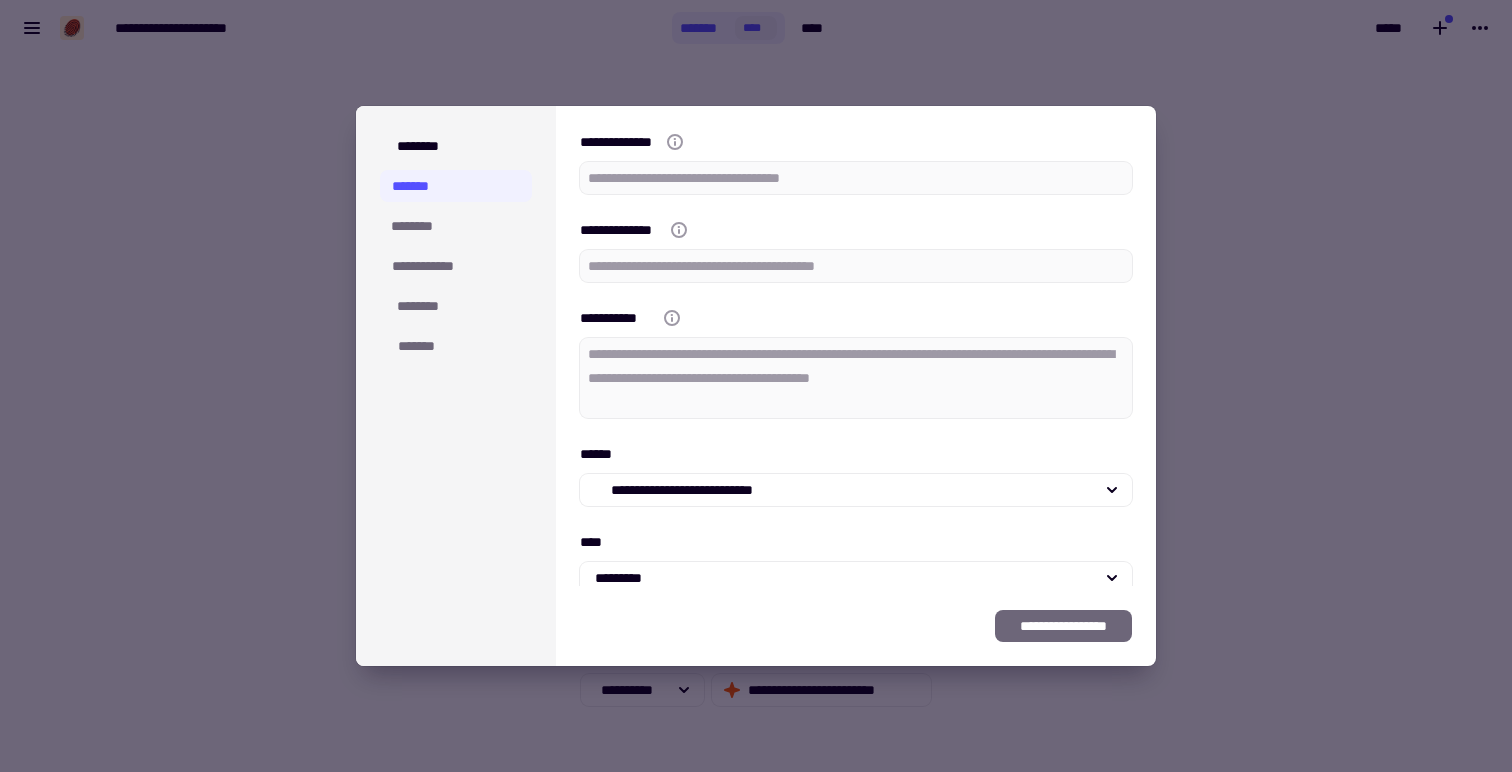 click on "**********" at bounding box center [456, 246] 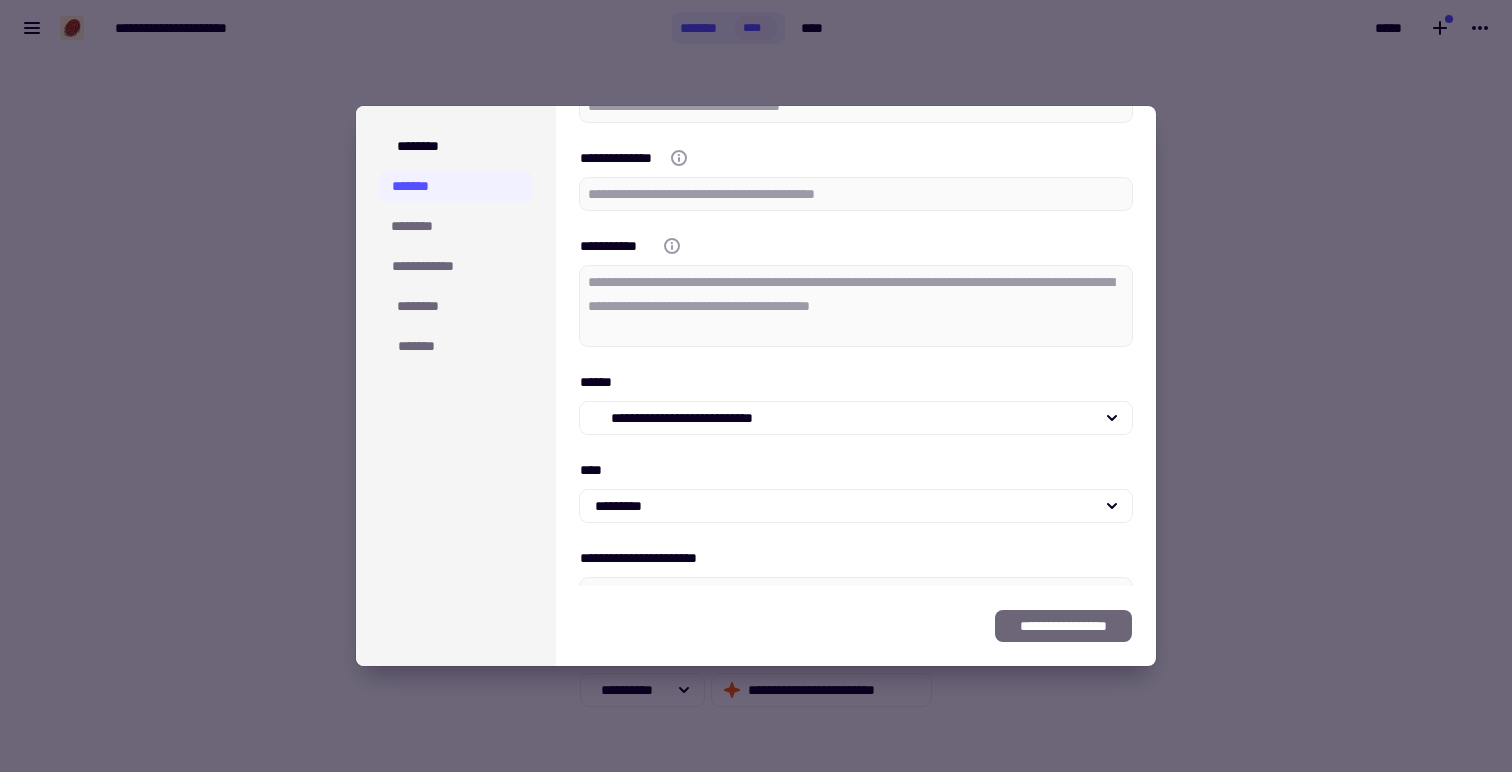 scroll, scrollTop: 120, scrollLeft: 0, axis: vertical 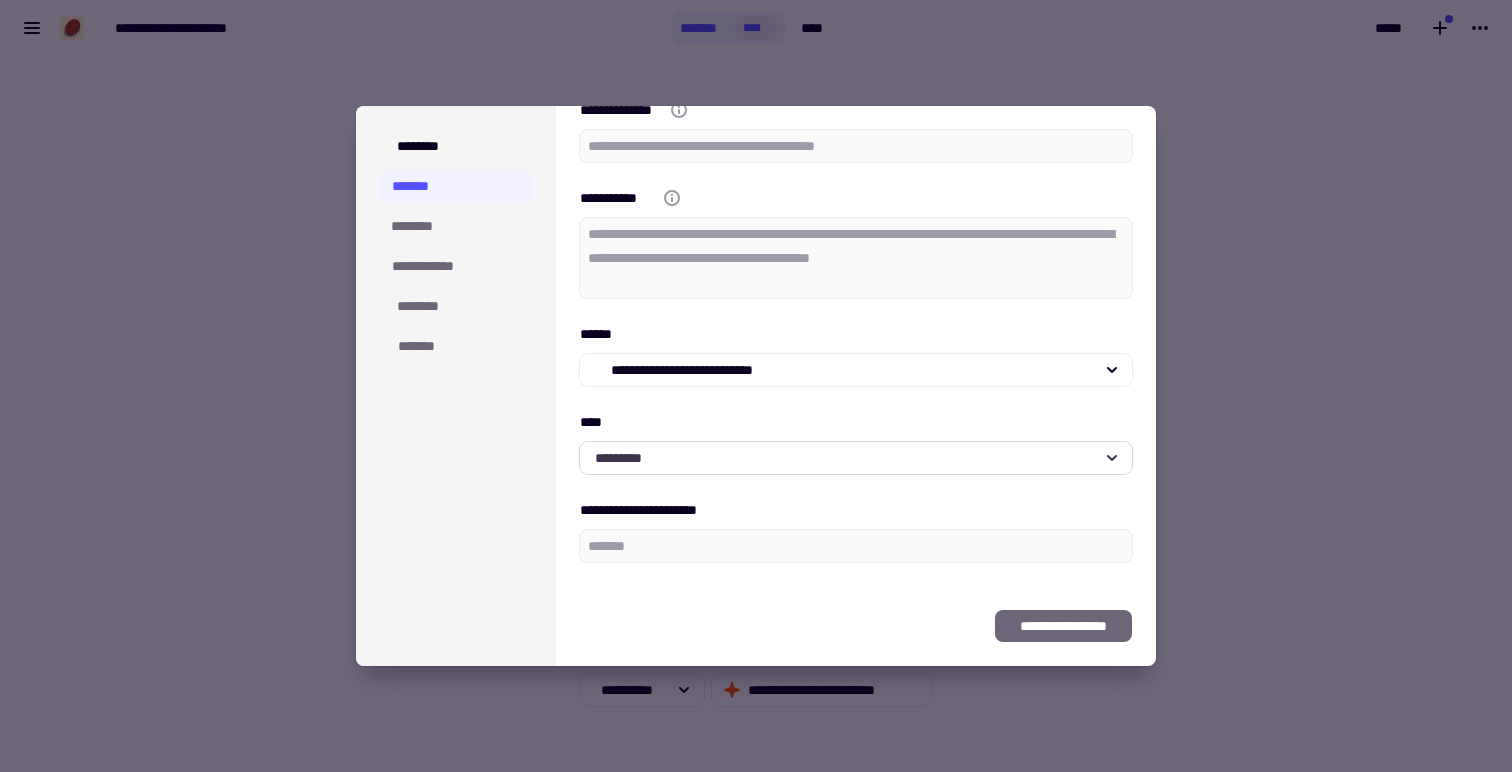 click on "*********" 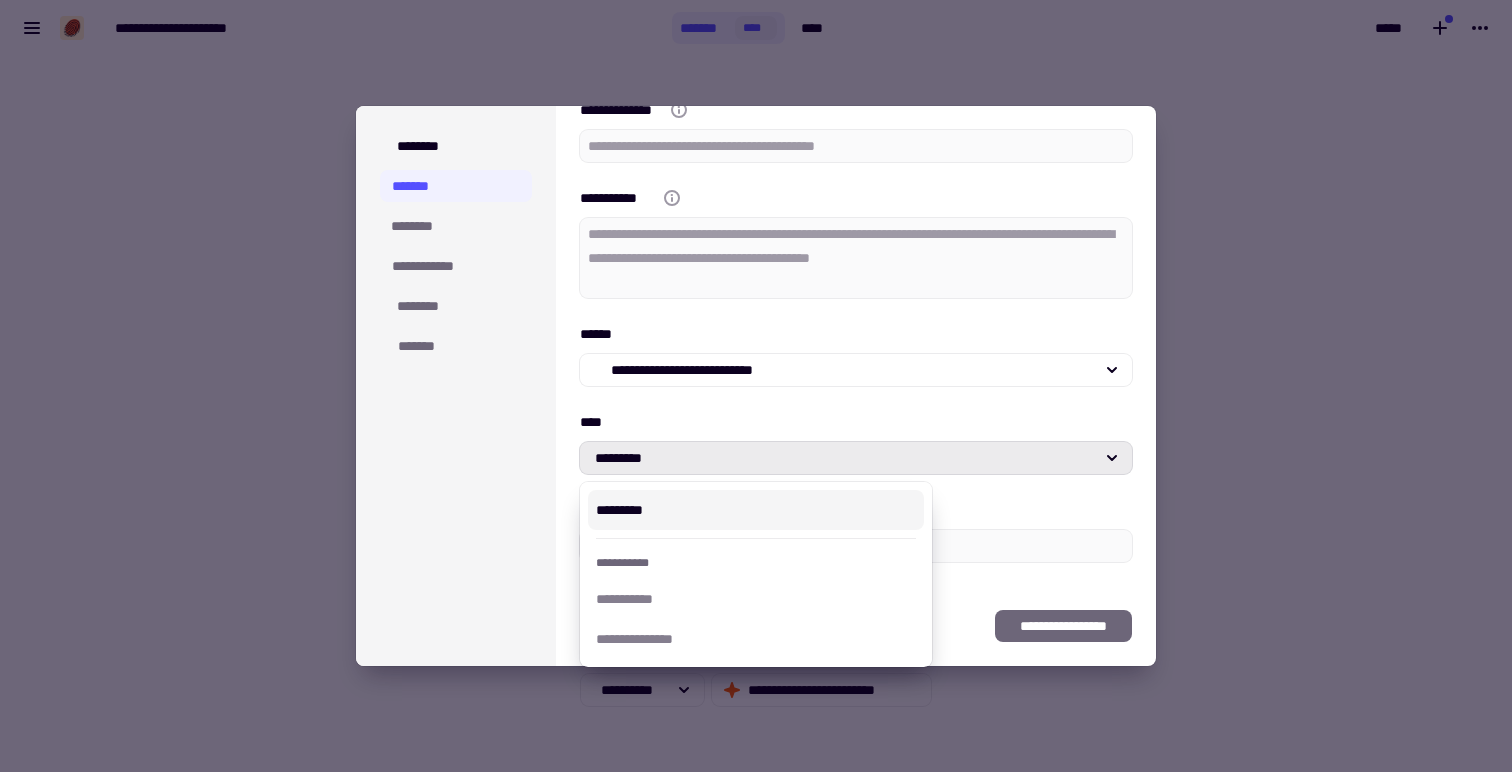 click on "*********" at bounding box center (756, 510) 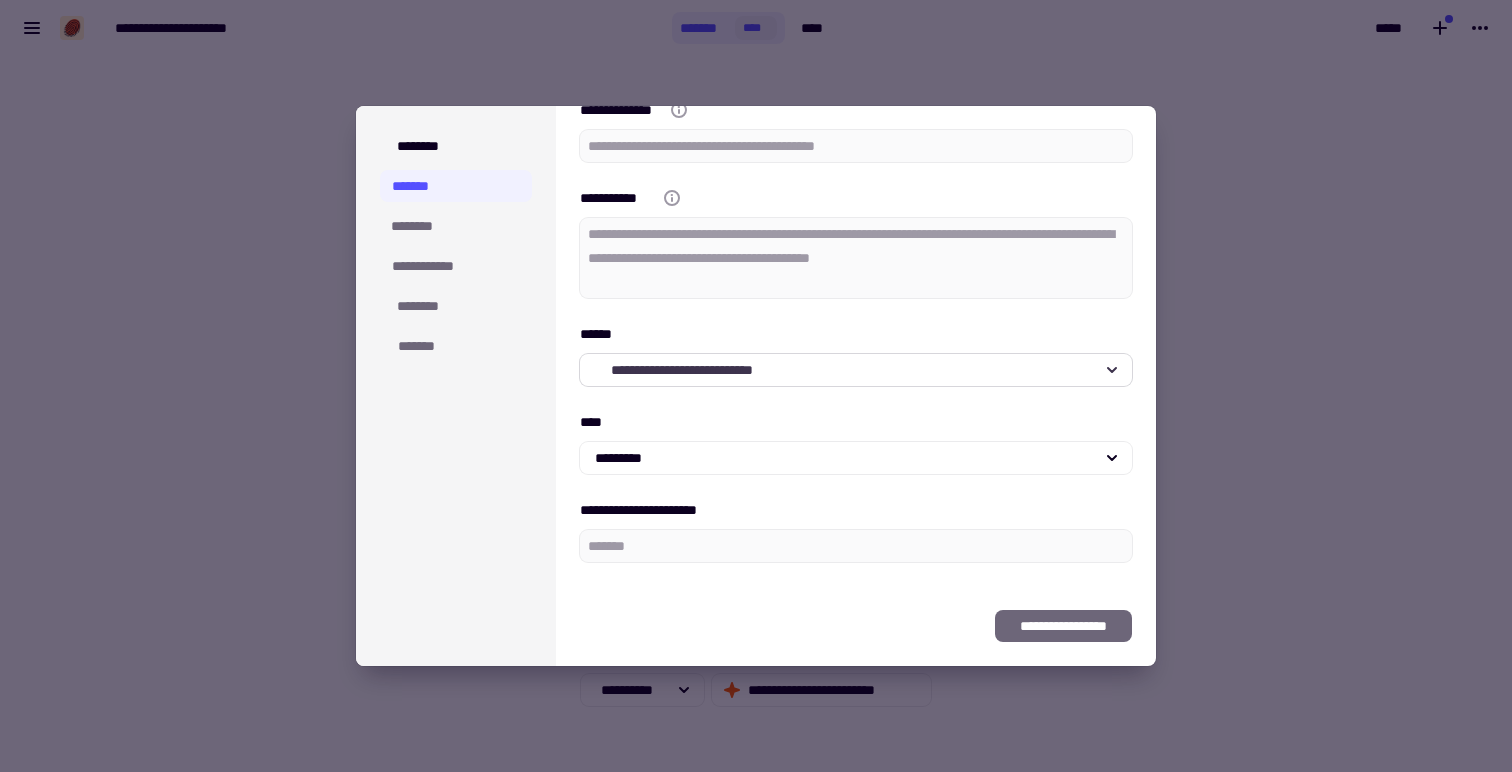 click on "**********" 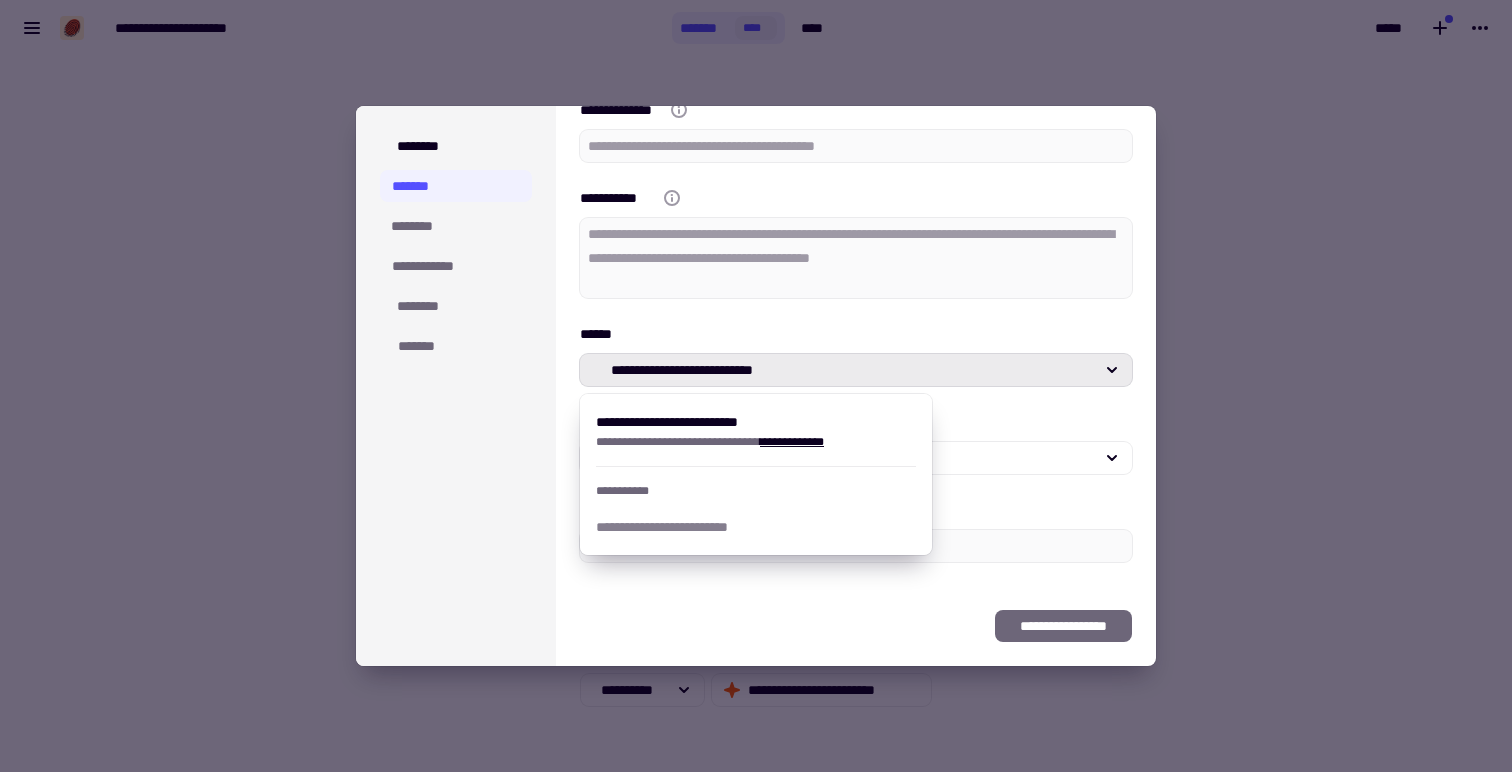 click on "**********" at bounding box center [856, 286] 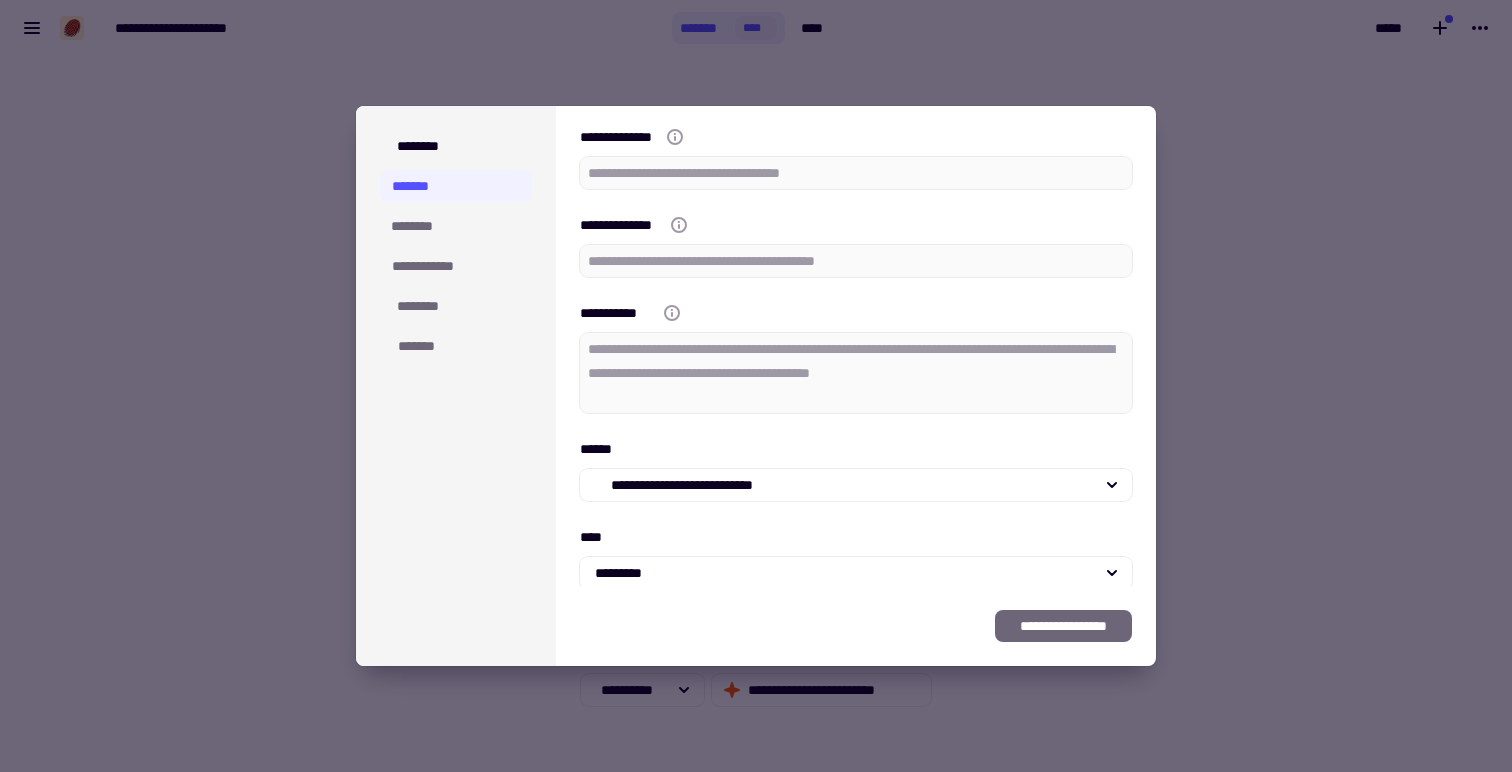 scroll, scrollTop: 0, scrollLeft: 0, axis: both 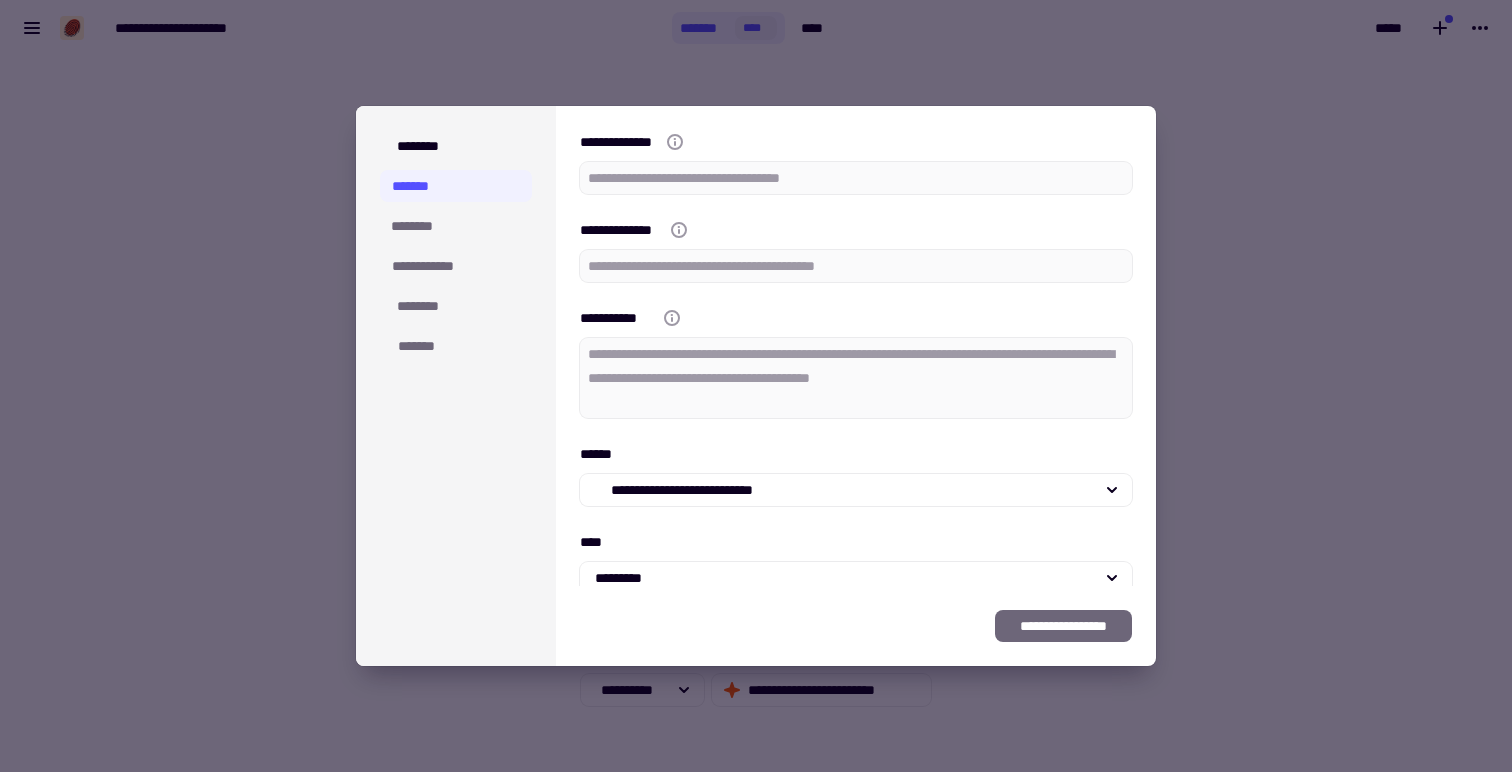 click at bounding box center [756, 386] 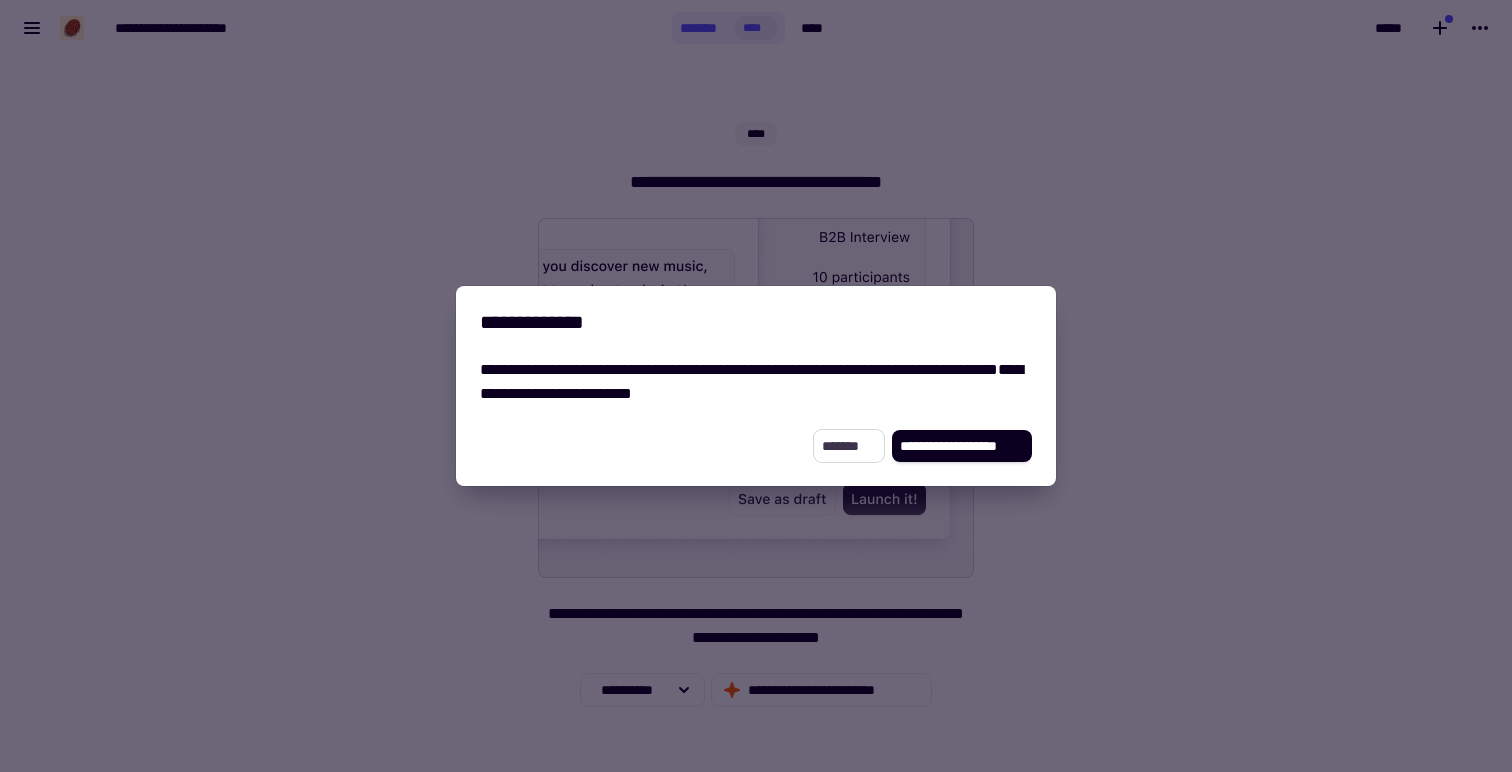 click on "*******" at bounding box center (849, 446) 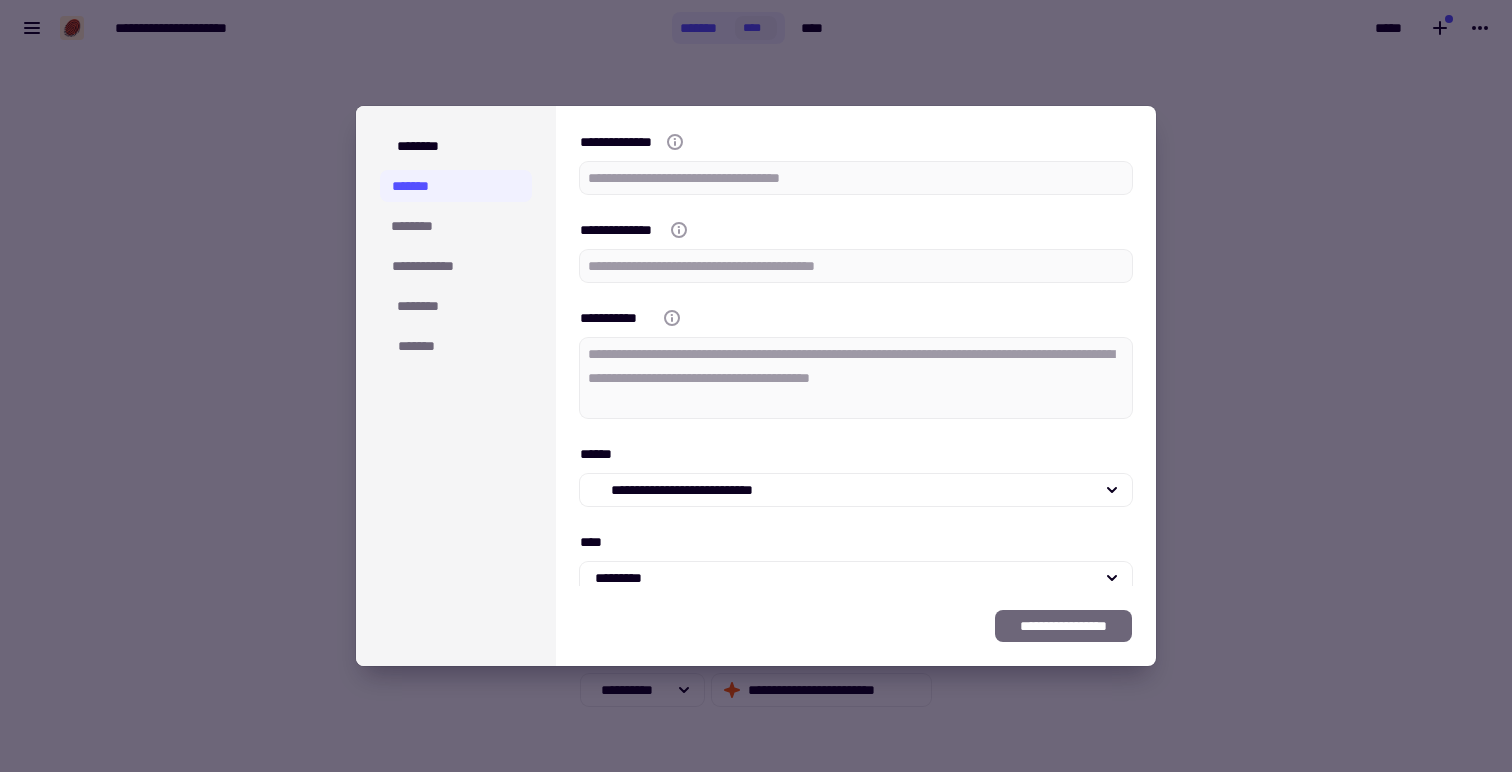 type on "*" 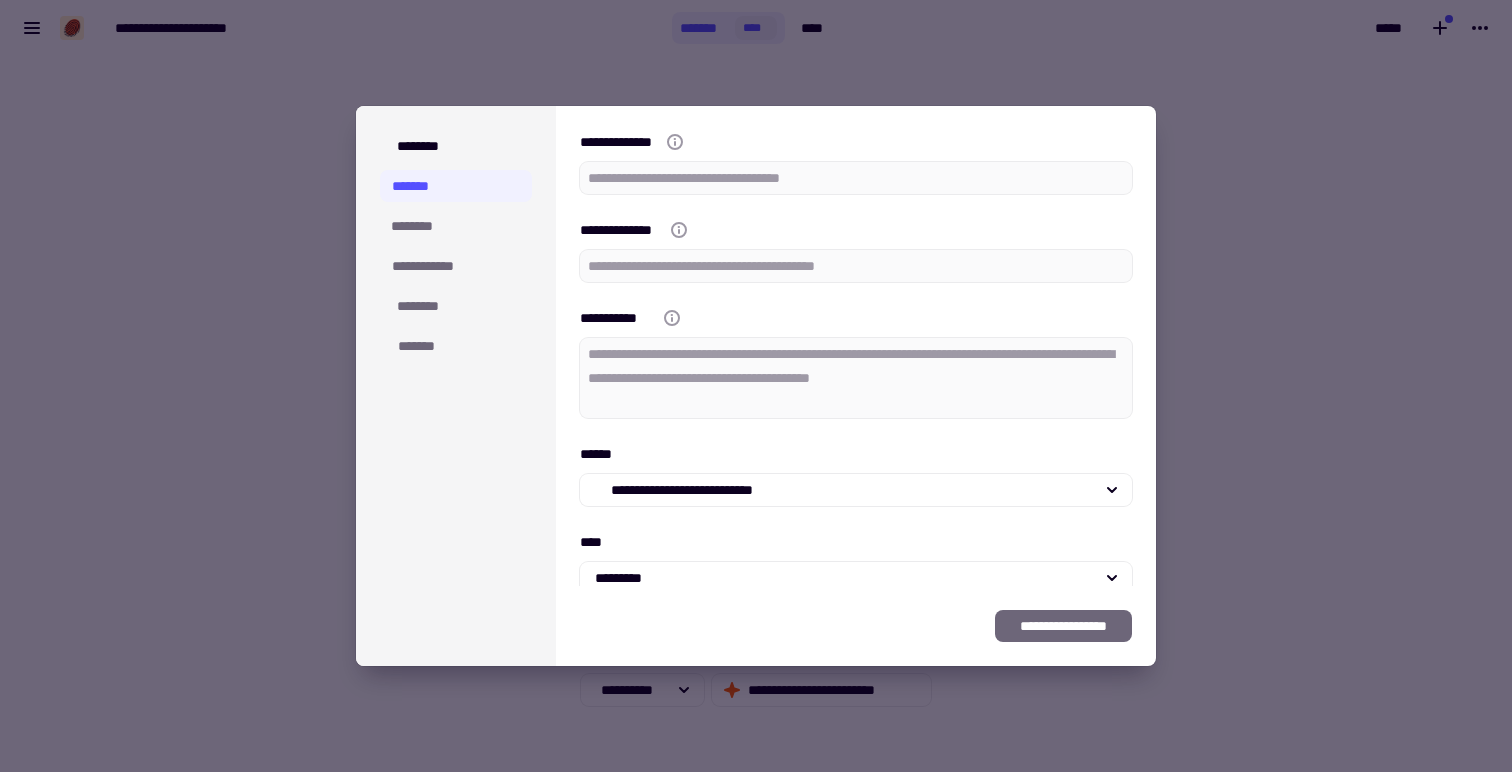 type 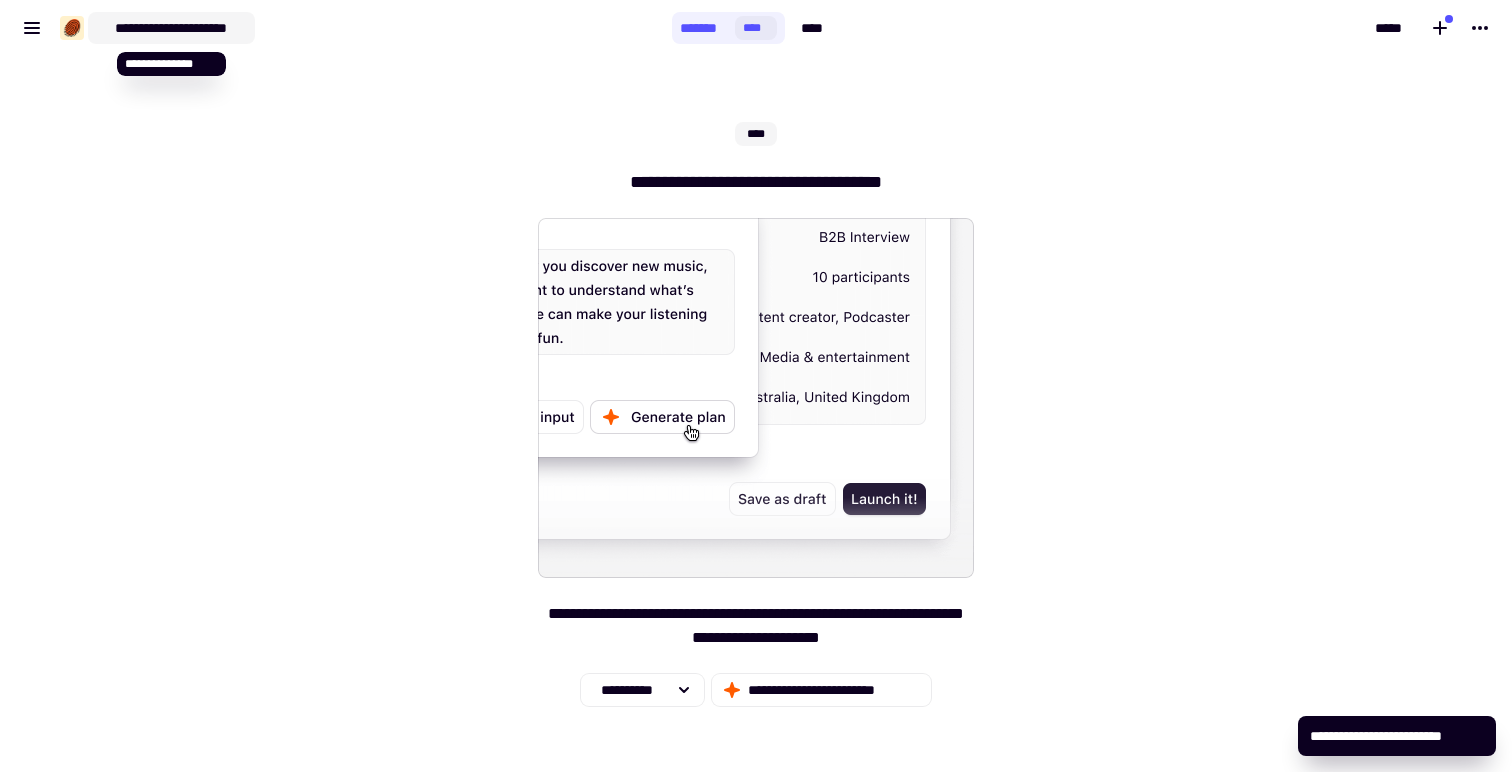 click on "**********" 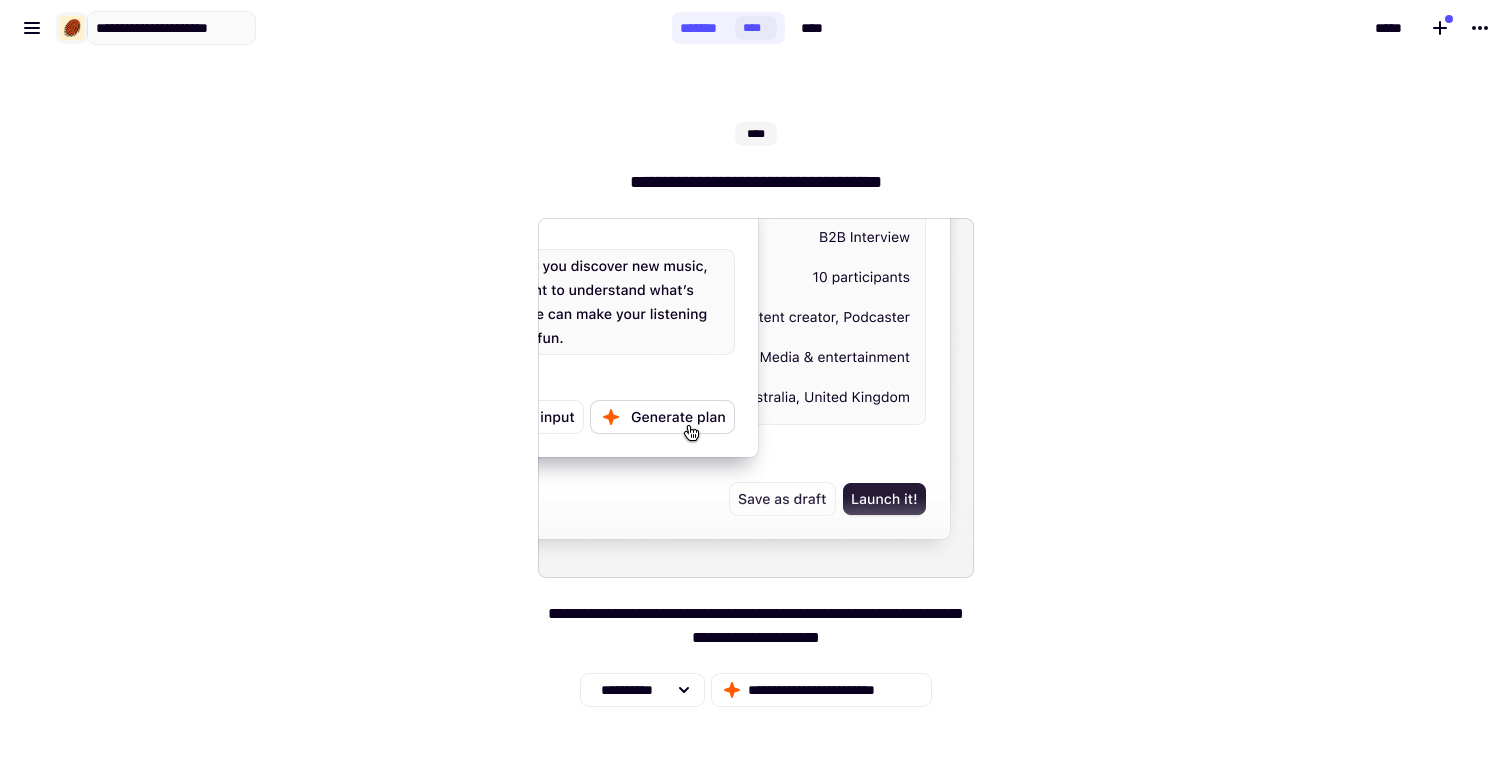 click 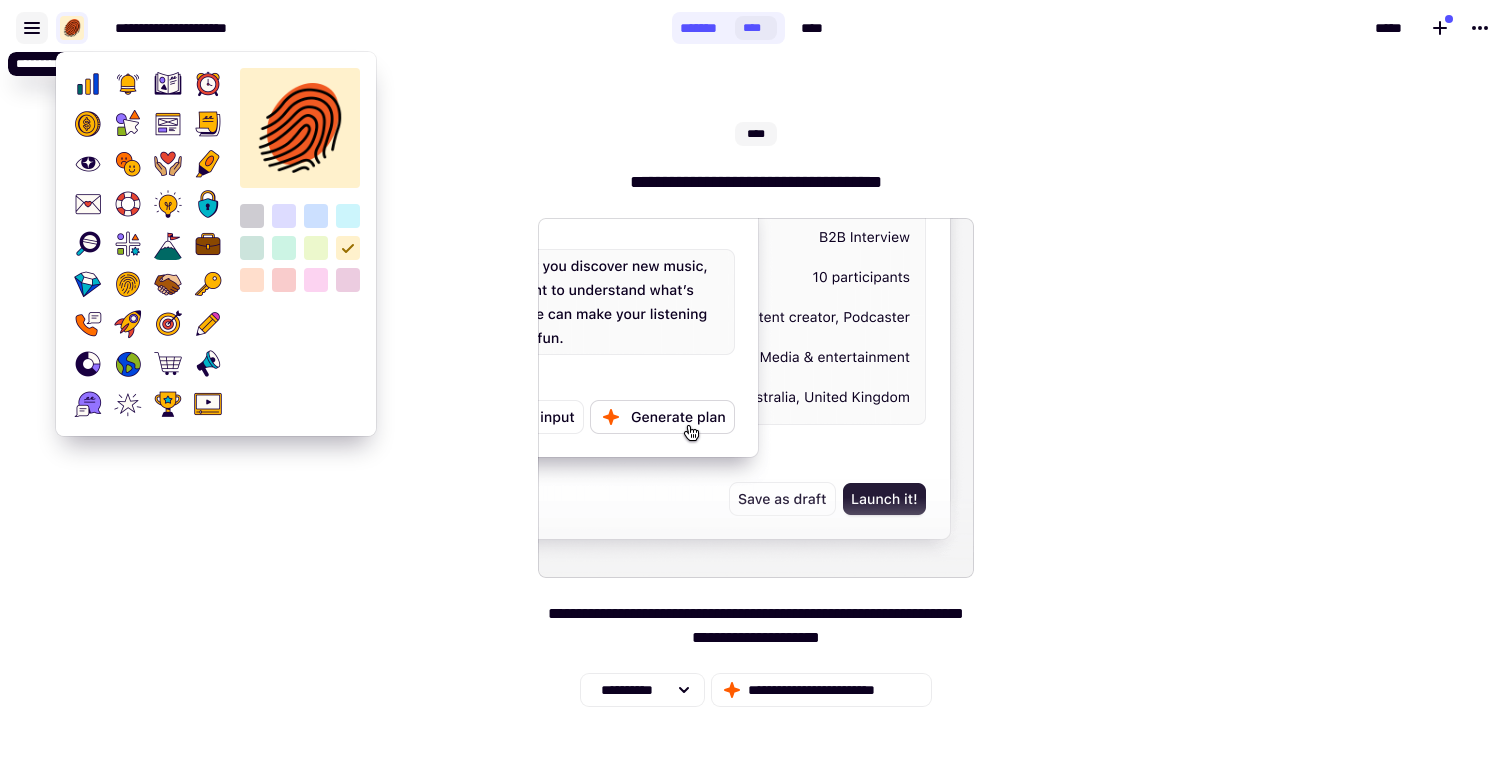 click 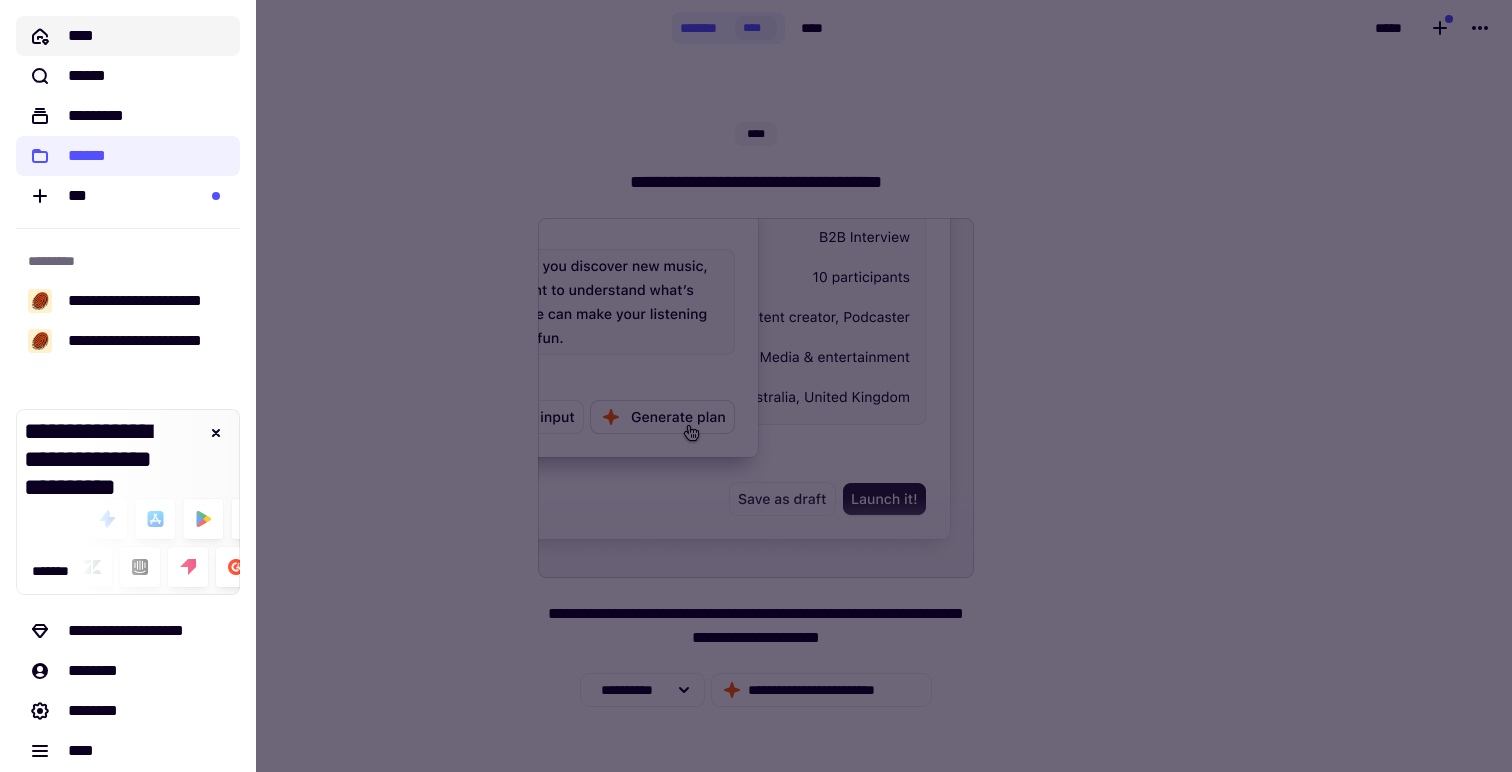 click on "****" 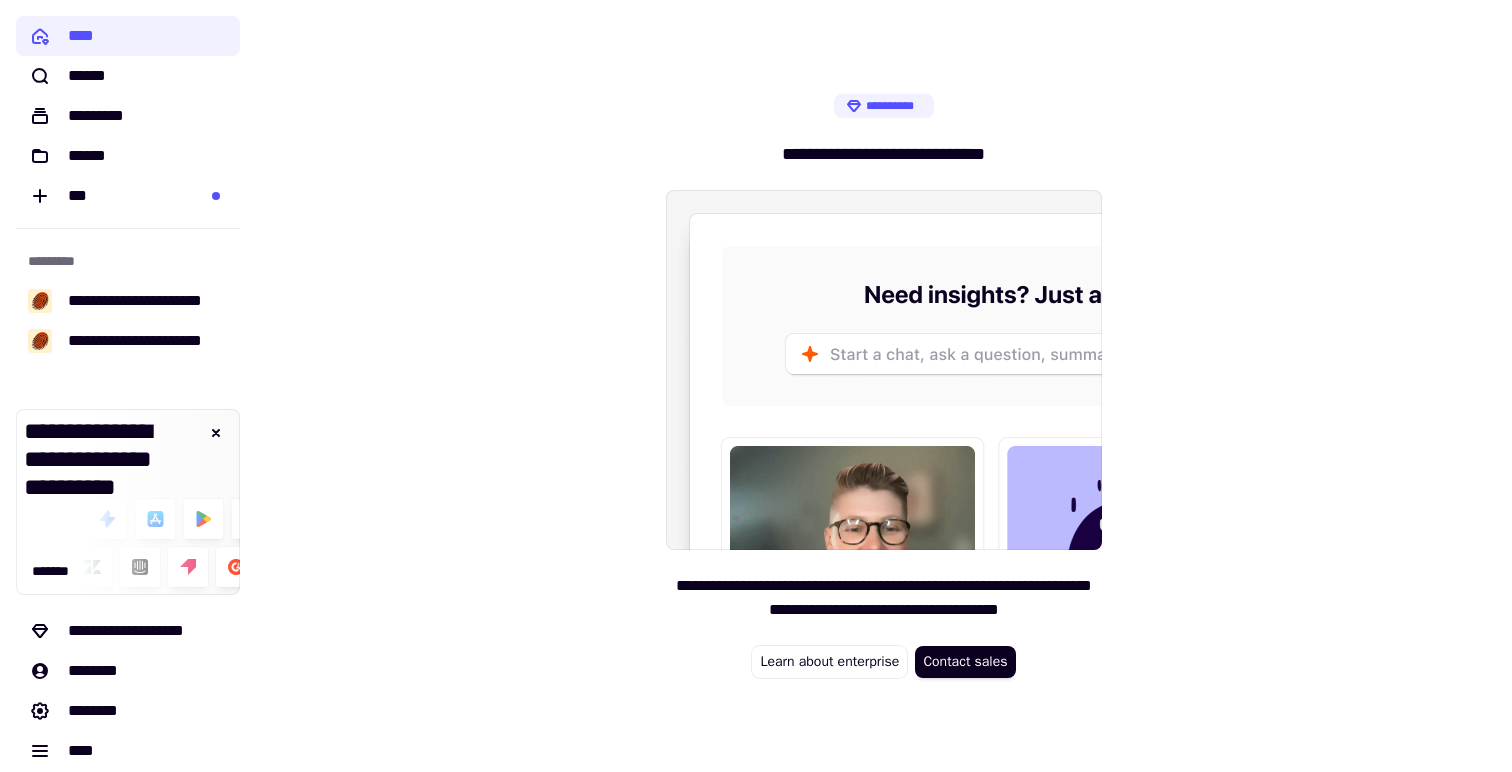click on "**********" at bounding box center [884, 106] 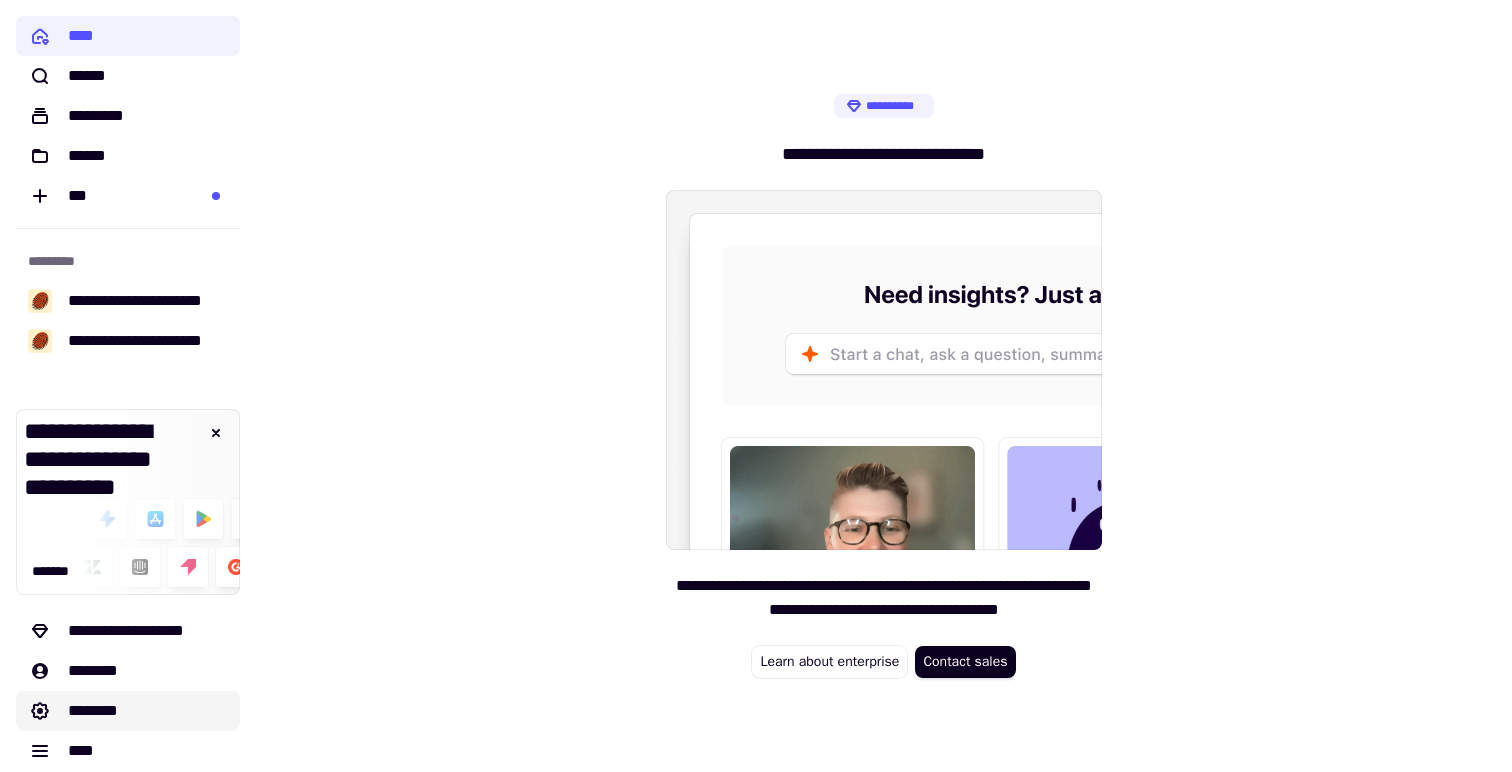 click on "********" 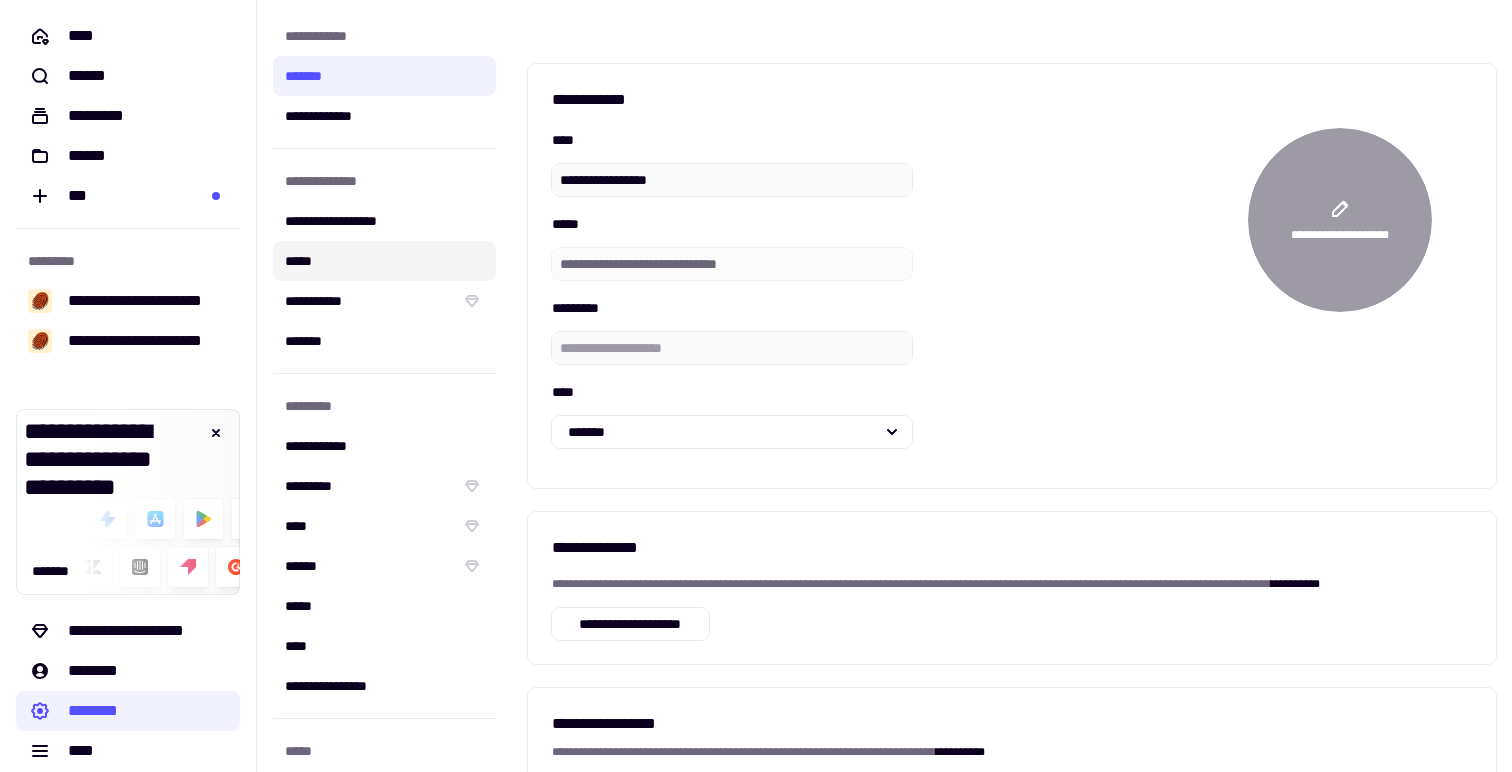click on "*****" 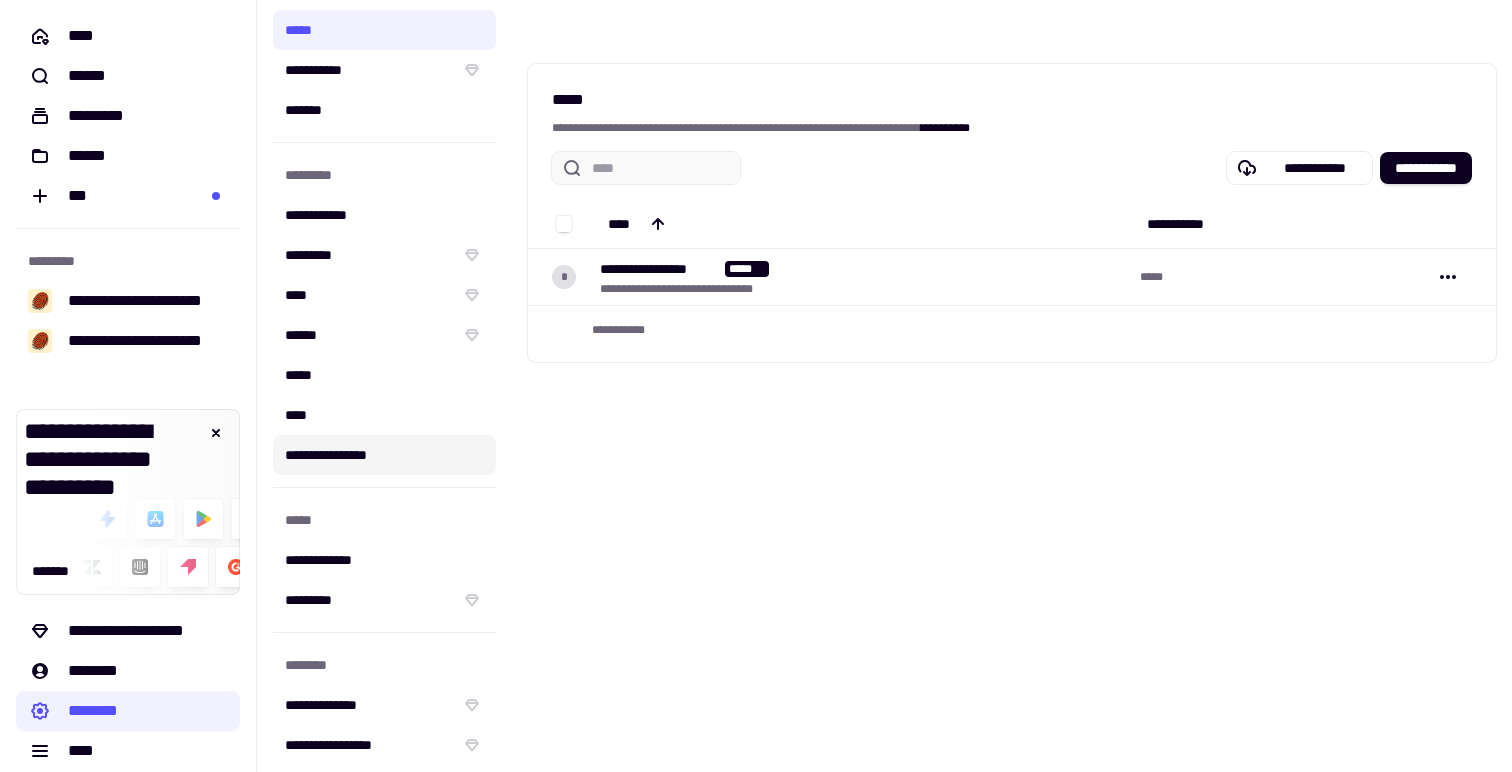 scroll, scrollTop: 280, scrollLeft: 0, axis: vertical 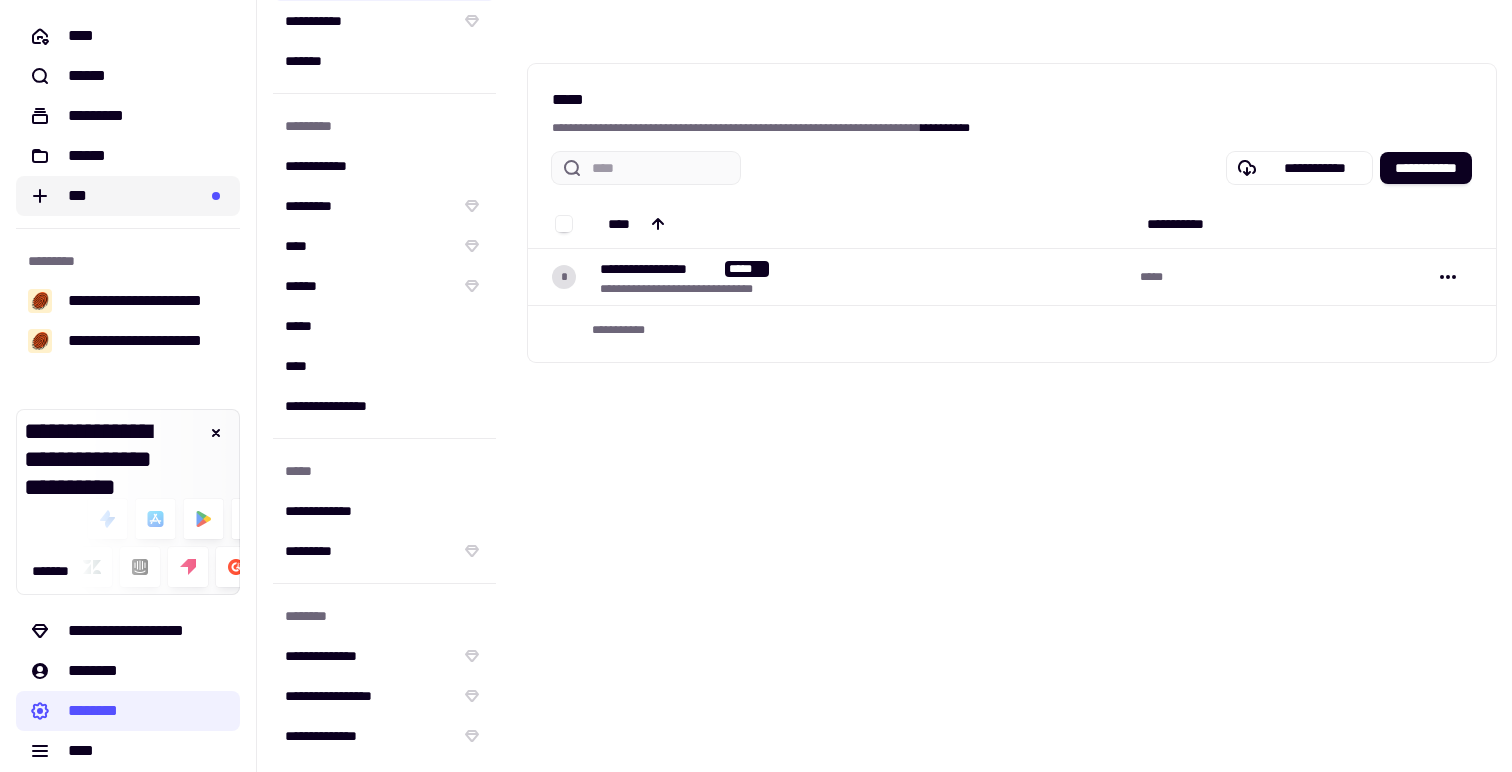 click on "***" 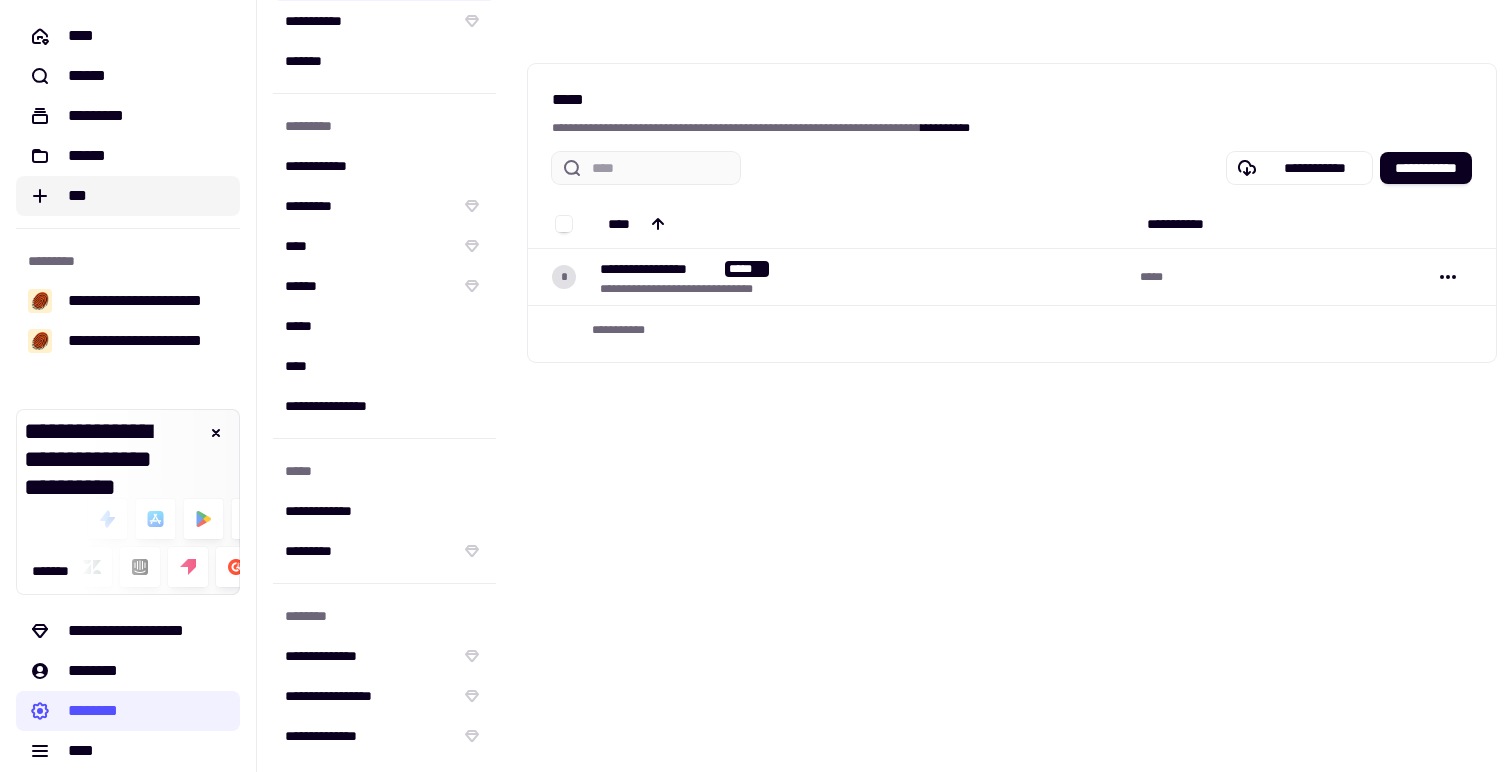 click on "***" 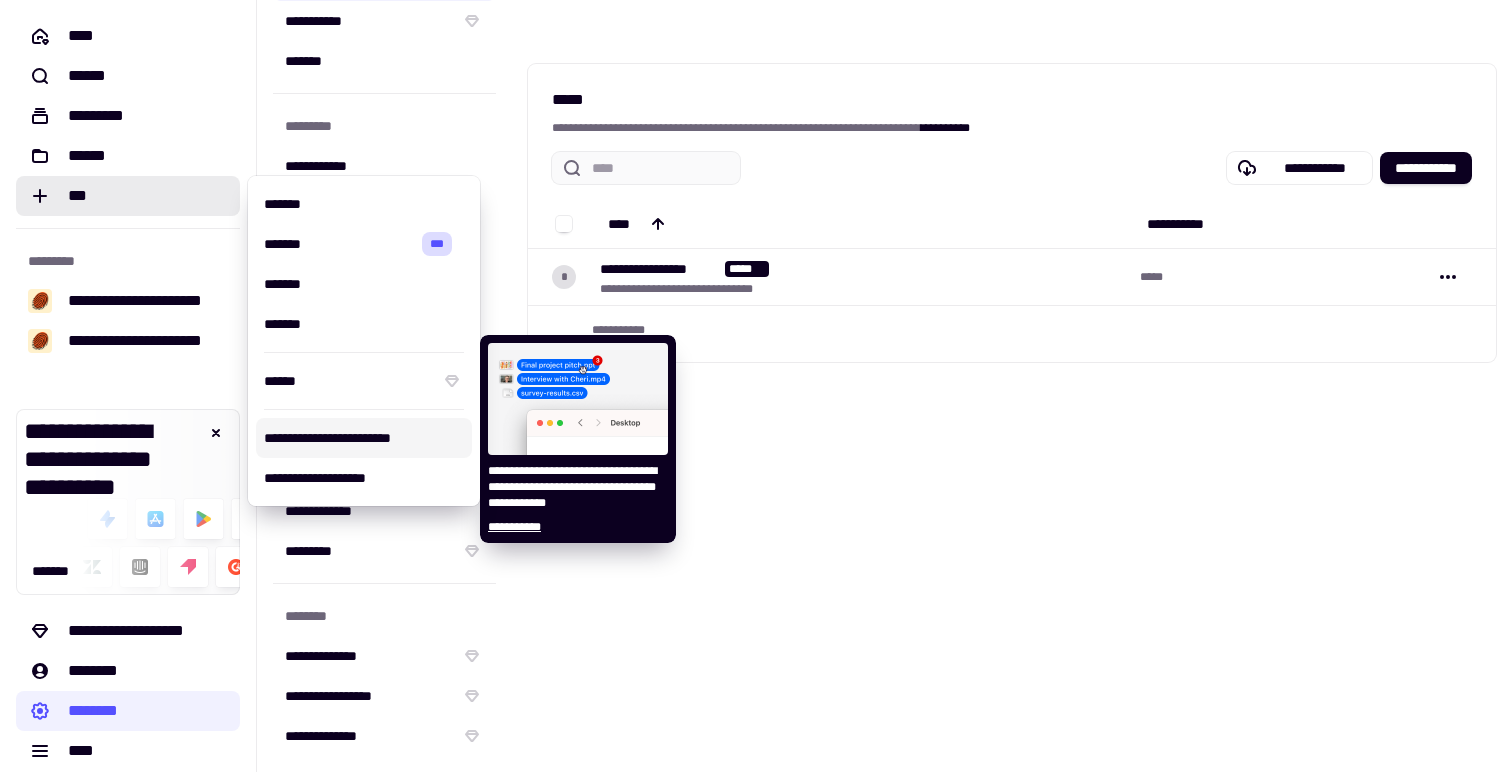 click on "**********" at bounding box center (364, 438) 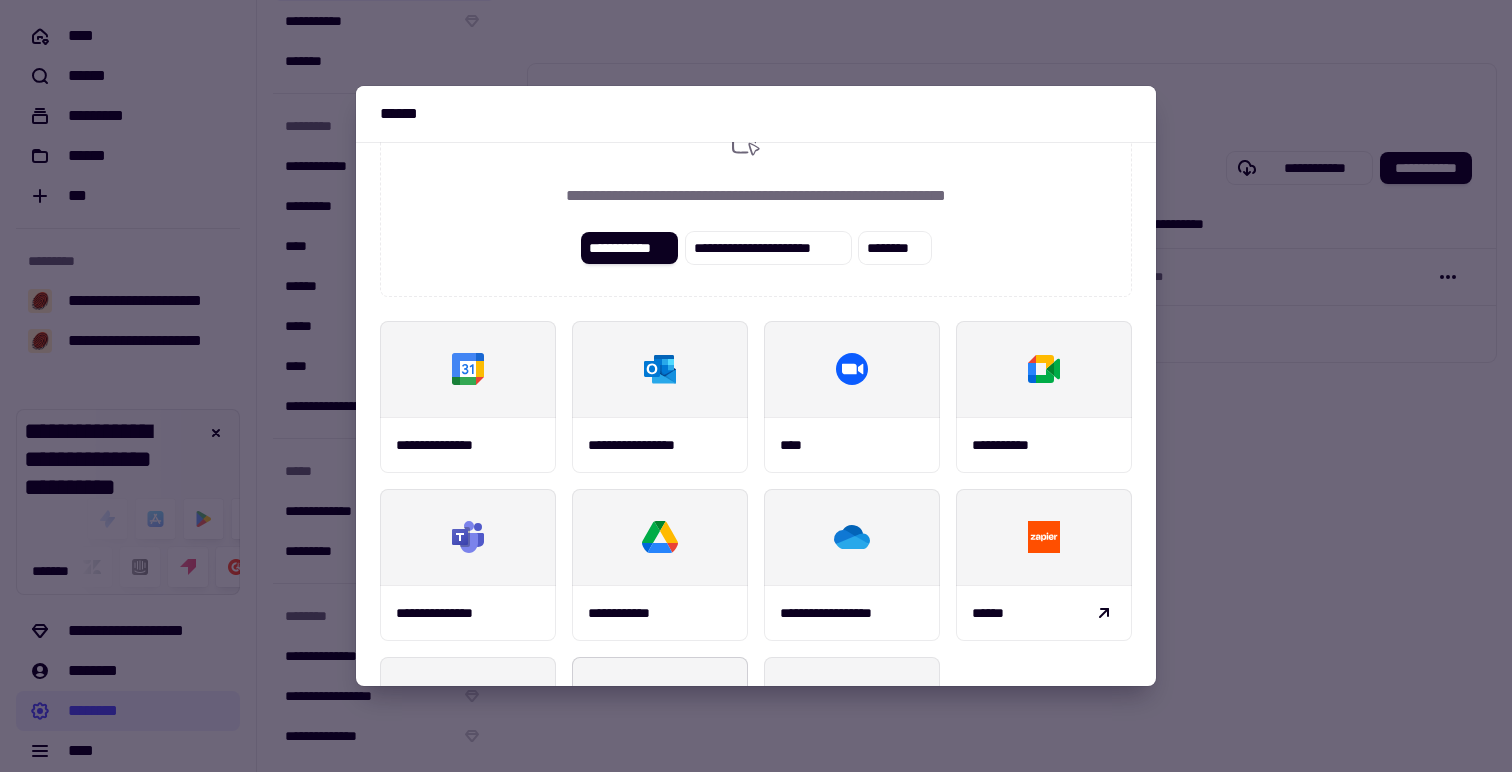 scroll, scrollTop: 0, scrollLeft: 0, axis: both 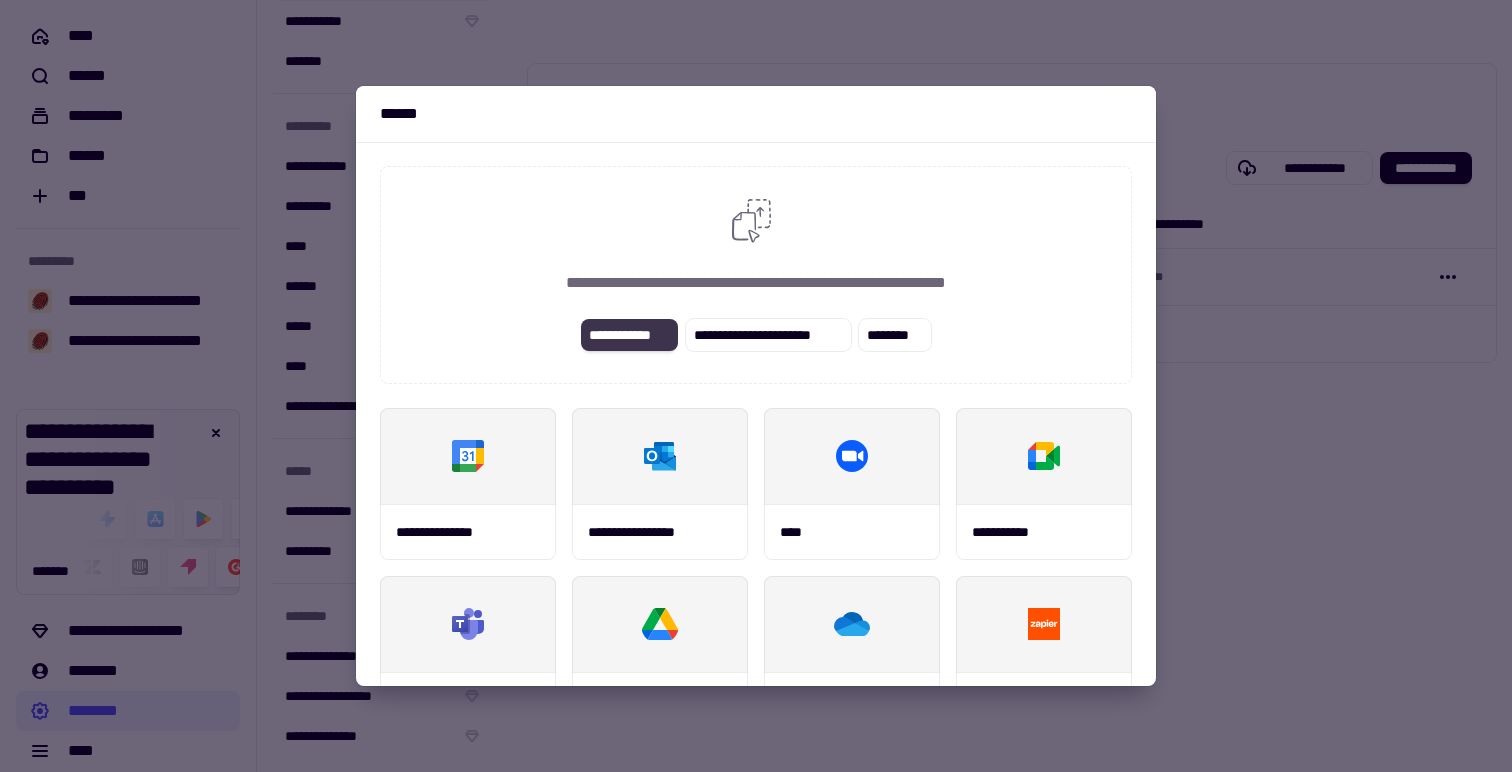 click on "**********" 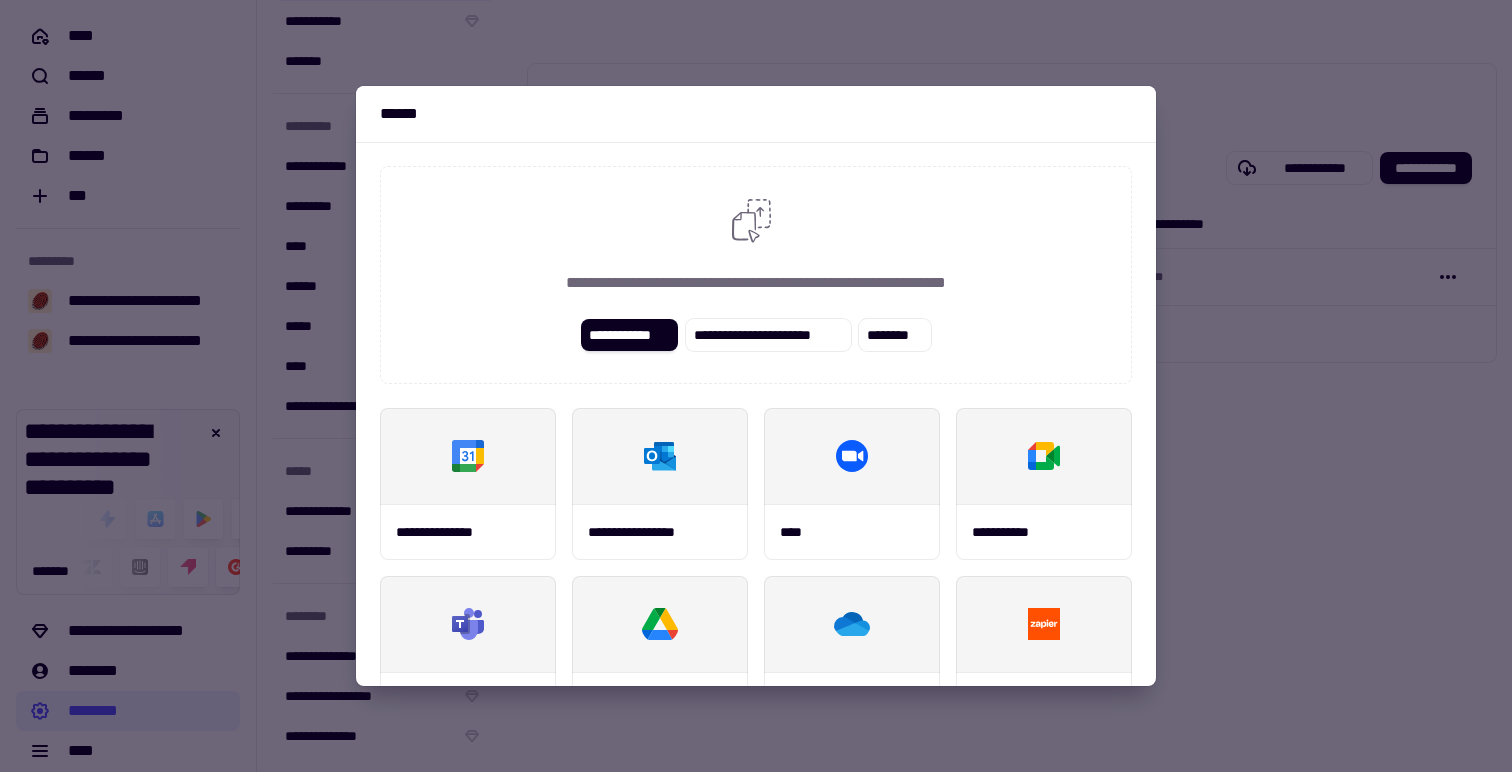 click at bounding box center (756, 386) 